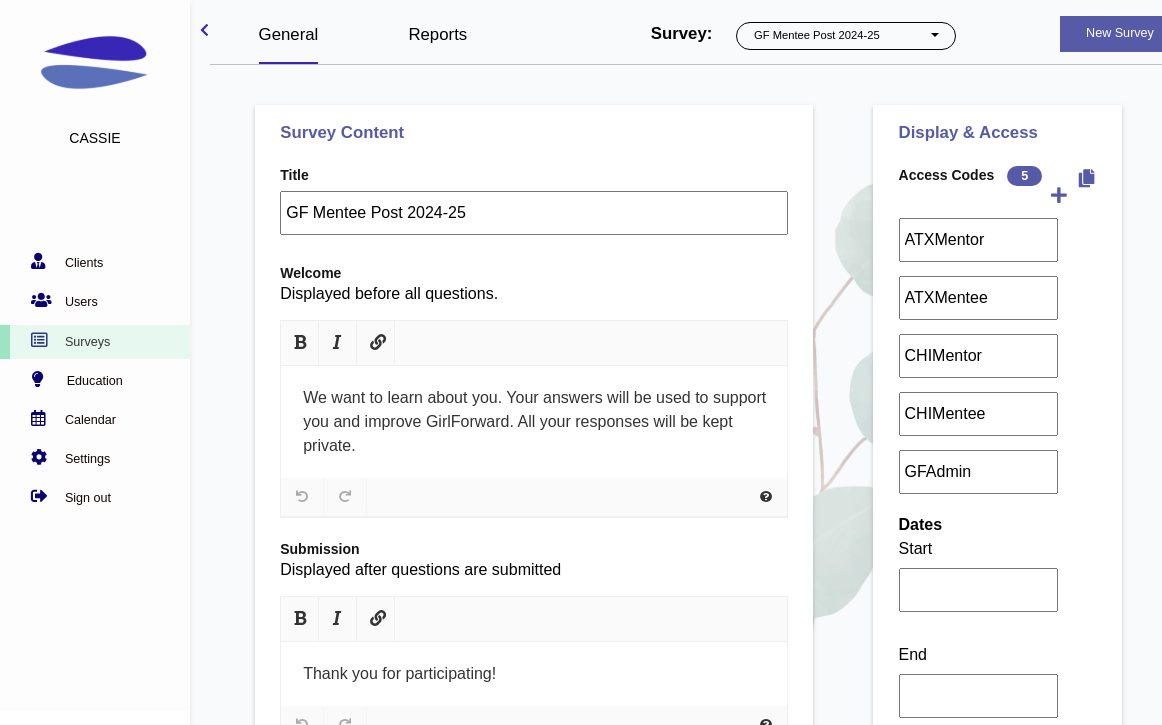 select on "1076" 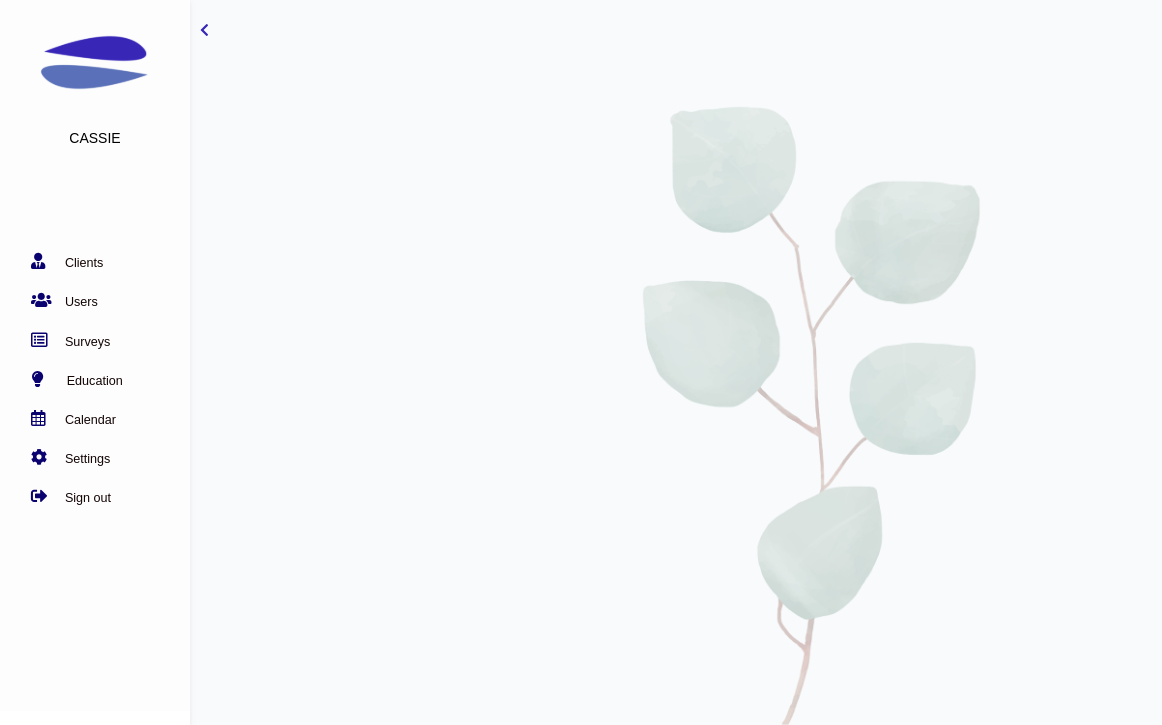 scroll, scrollTop: 0, scrollLeft: 0, axis: both 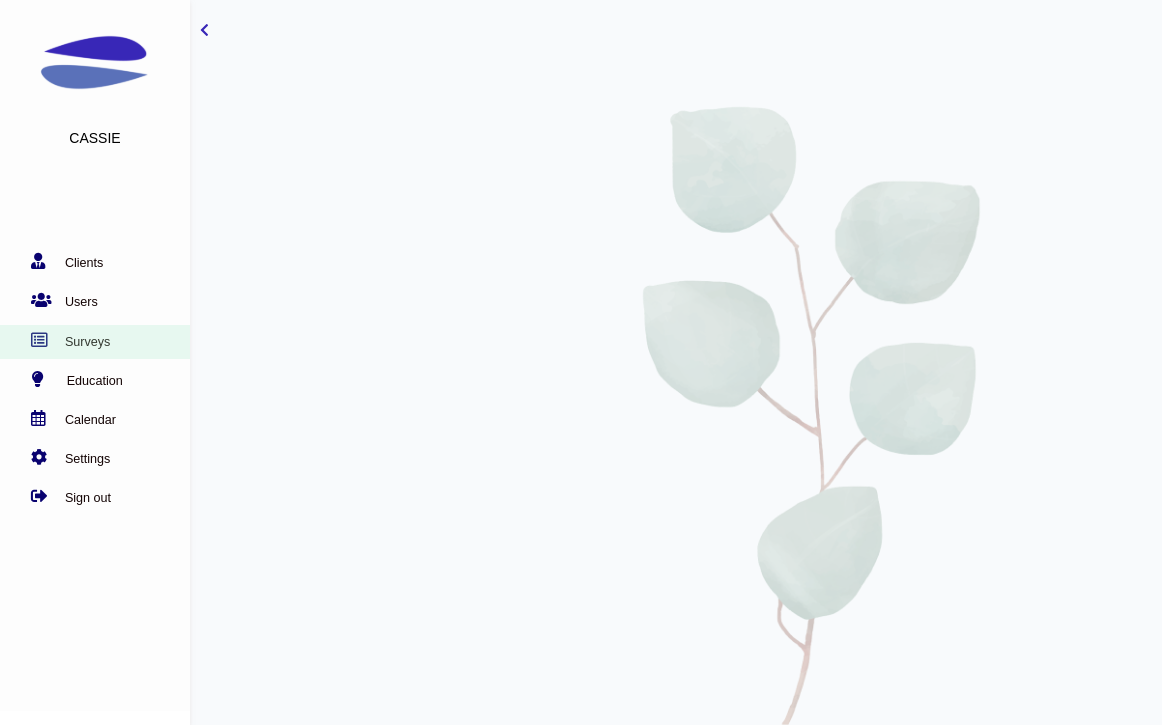 click on "Surveys" at bounding box center (90, 342) 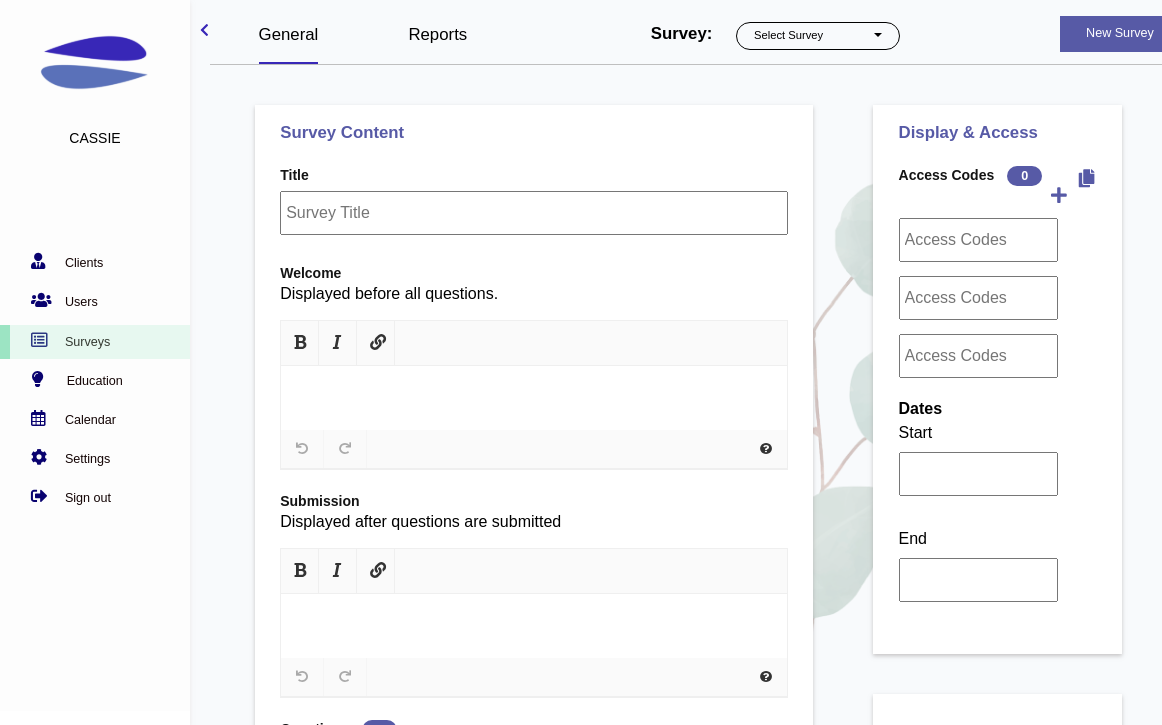 scroll, scrollTop: 0, scrollLeft: 0, axis: both 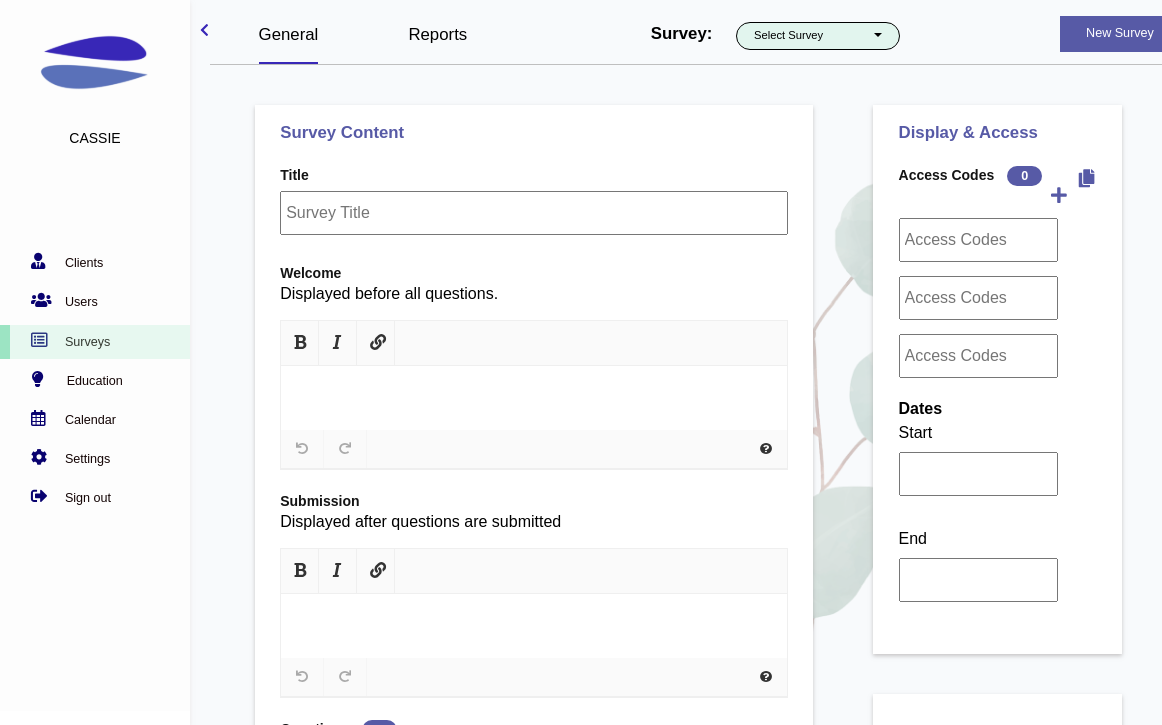 click on "Select Survey" at bounding box center (818, 36) 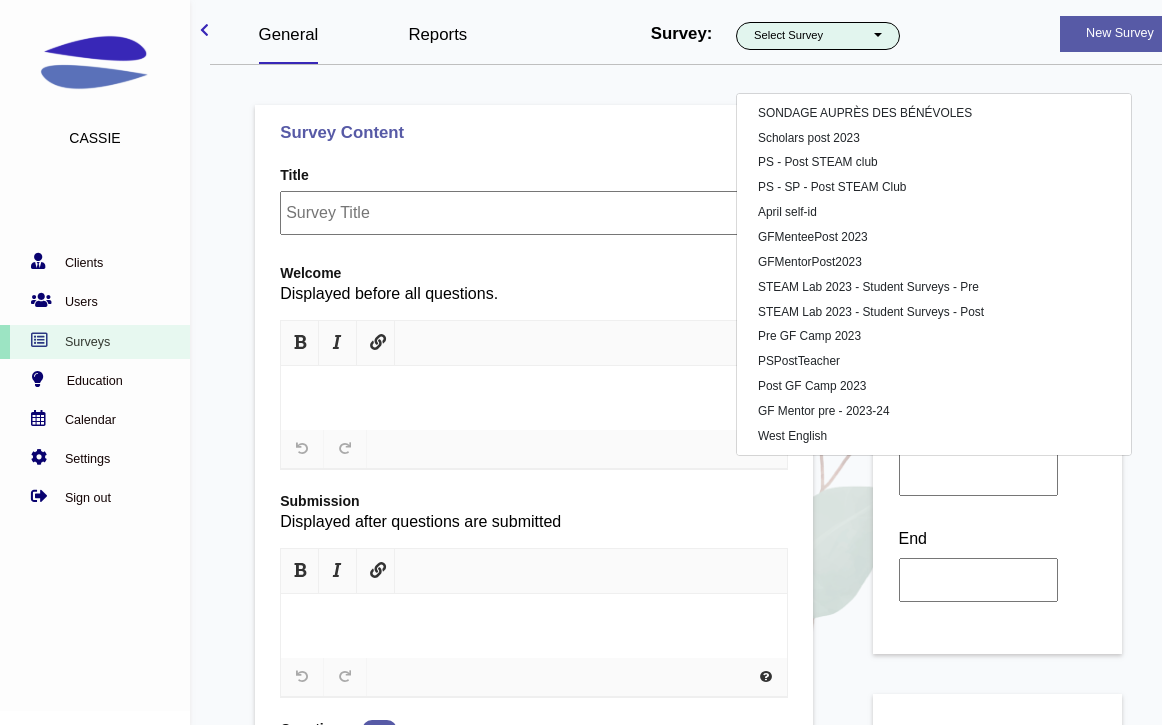 scroll, scrollTop: 6386, scrollLeft: 0, axis: vertical 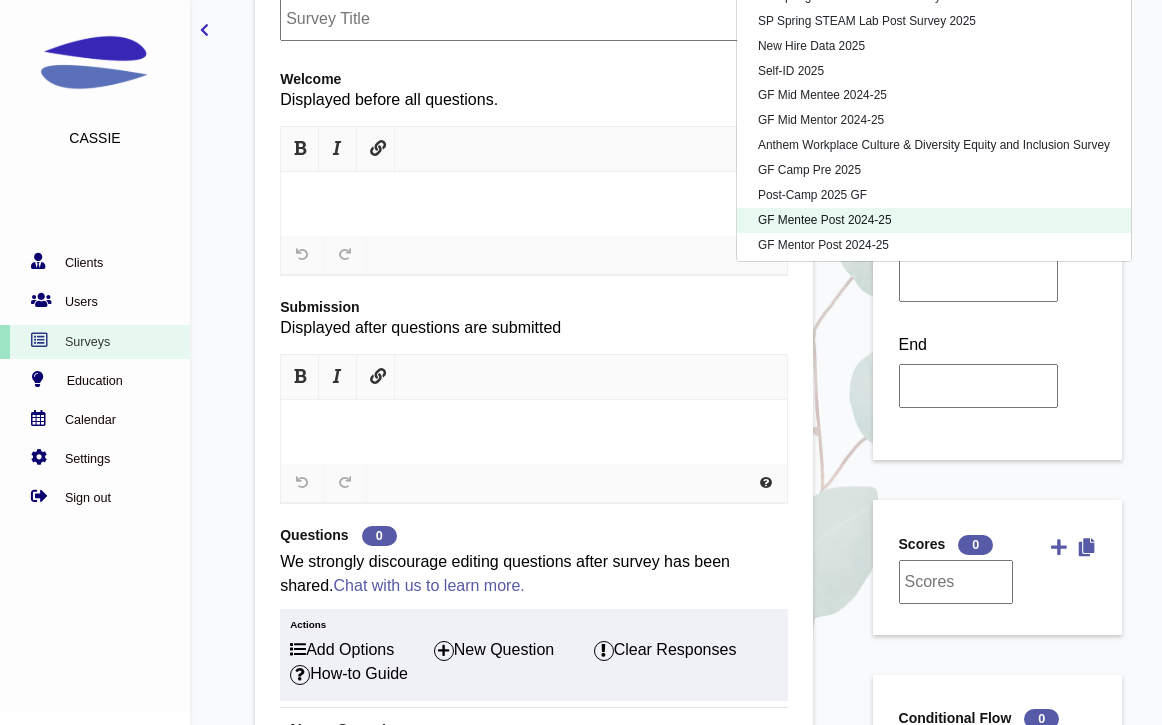 click on "GF Mentee Post 2024-25" at bounding box center [934, 220] 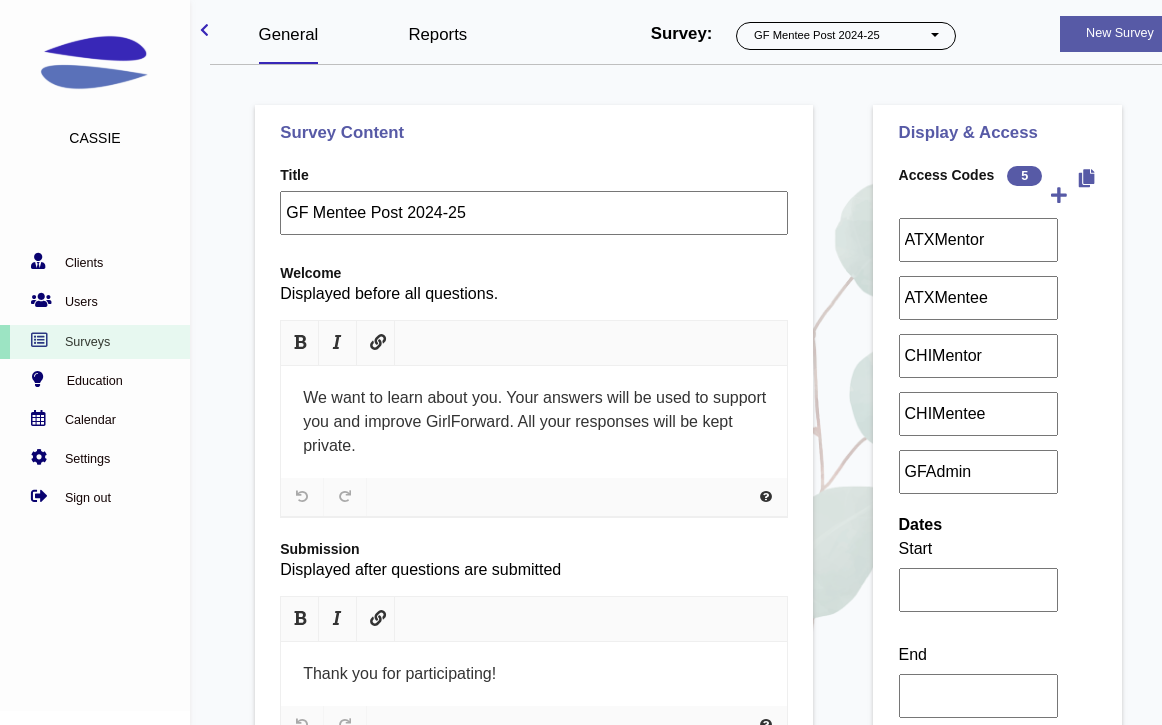 select on "1076" 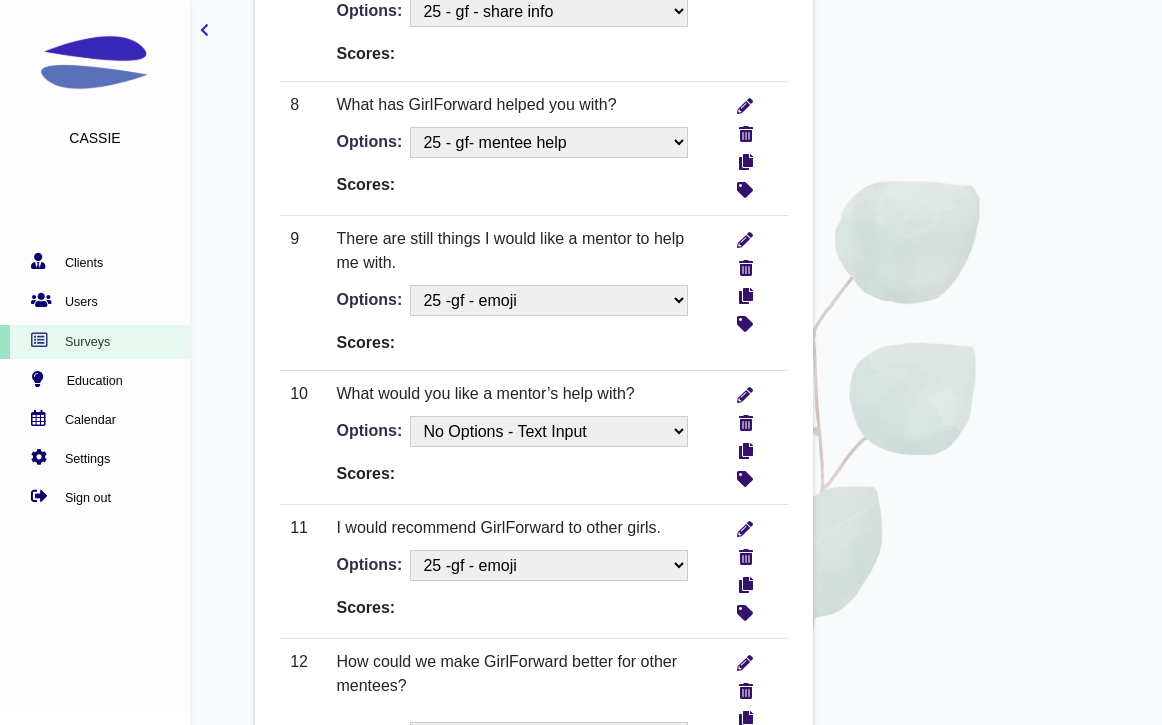 scroll, scrollTop: 2137, scrollLeft: 0, axis: vertical 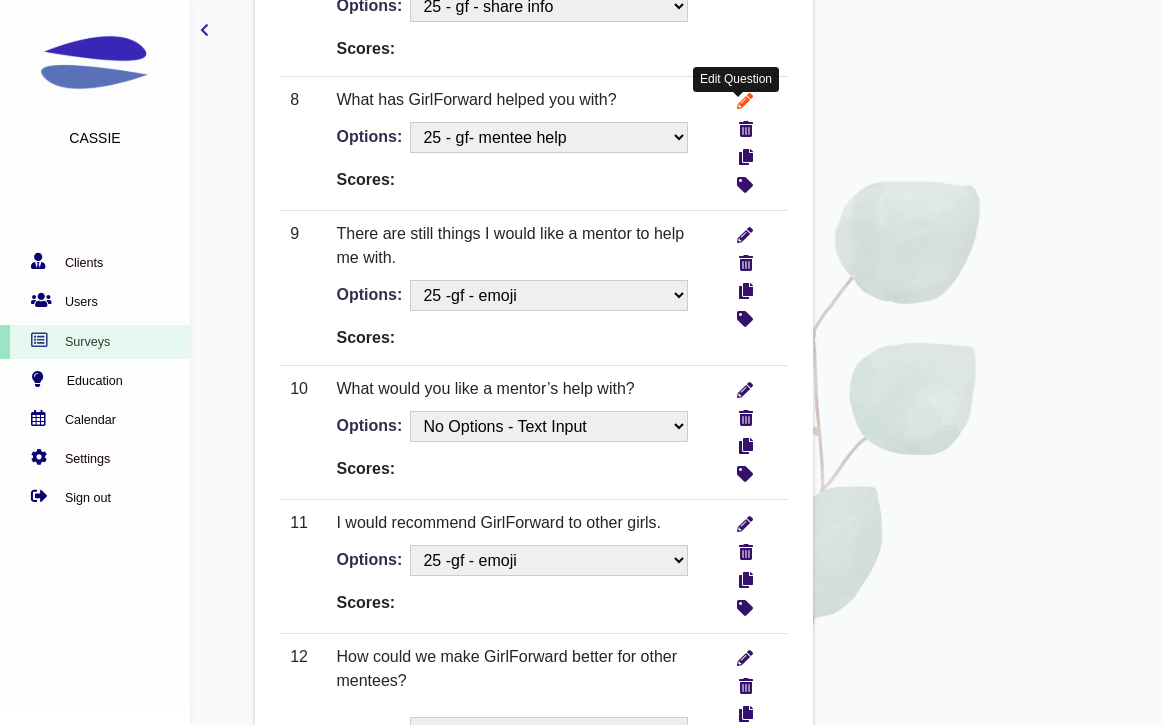 click at bounding box center (745, 98) 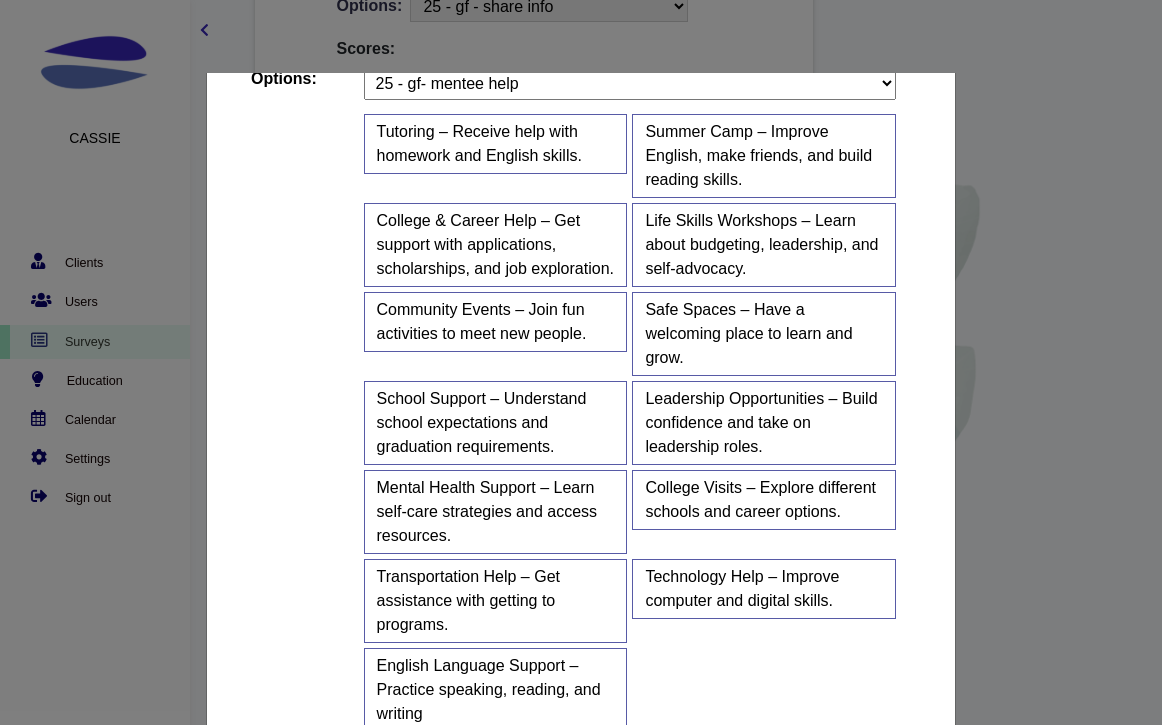 scroll, scrollTop: 311, scrollLeft: 0, axis: vertical 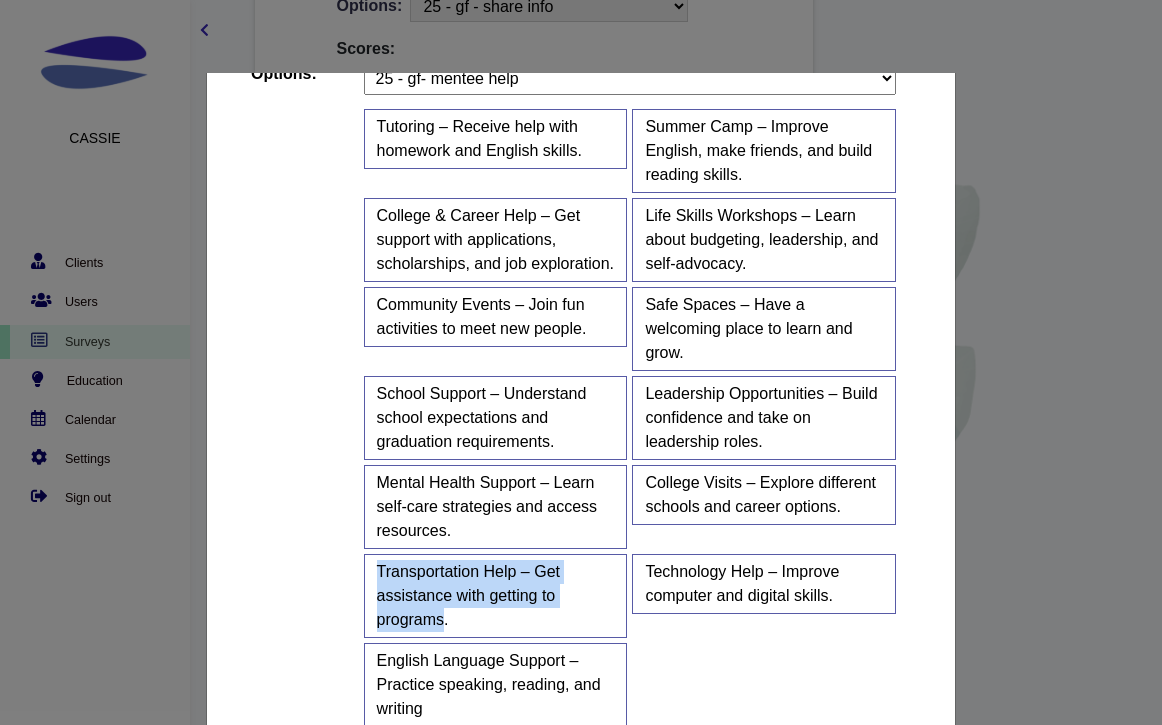 drag, startPoint x: 446, startPoint y: 624, endPoint x: 367, endPoint y: 571, distance: 95.131485 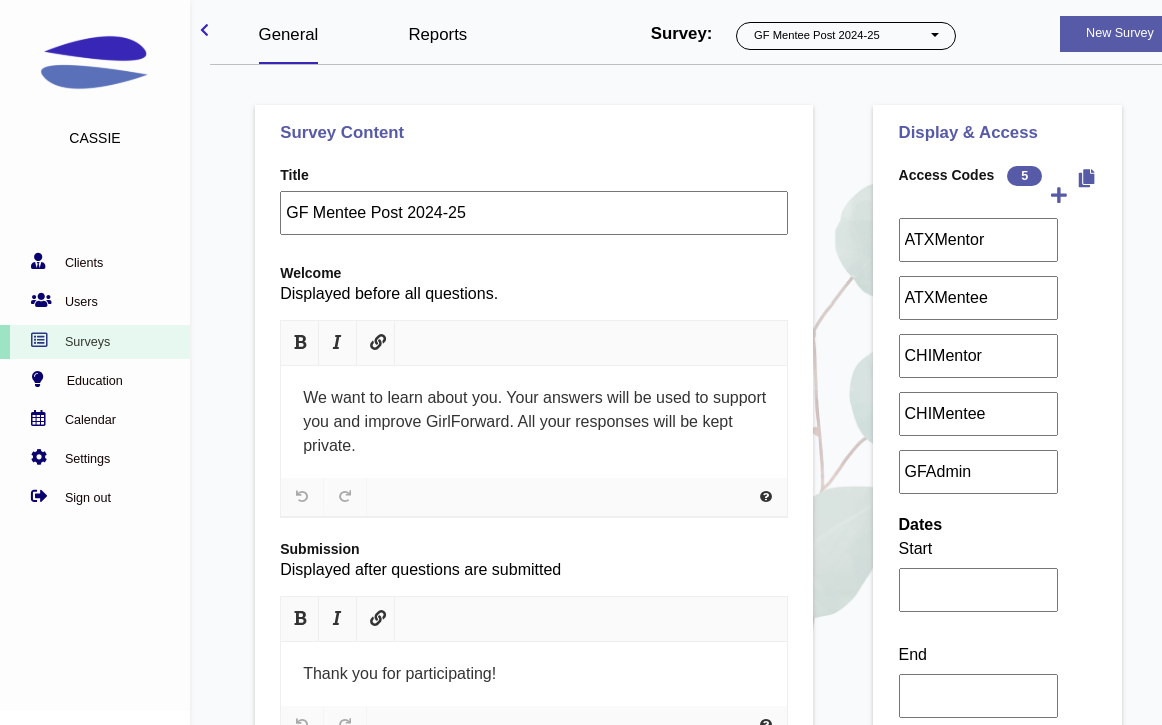 select on "1076" 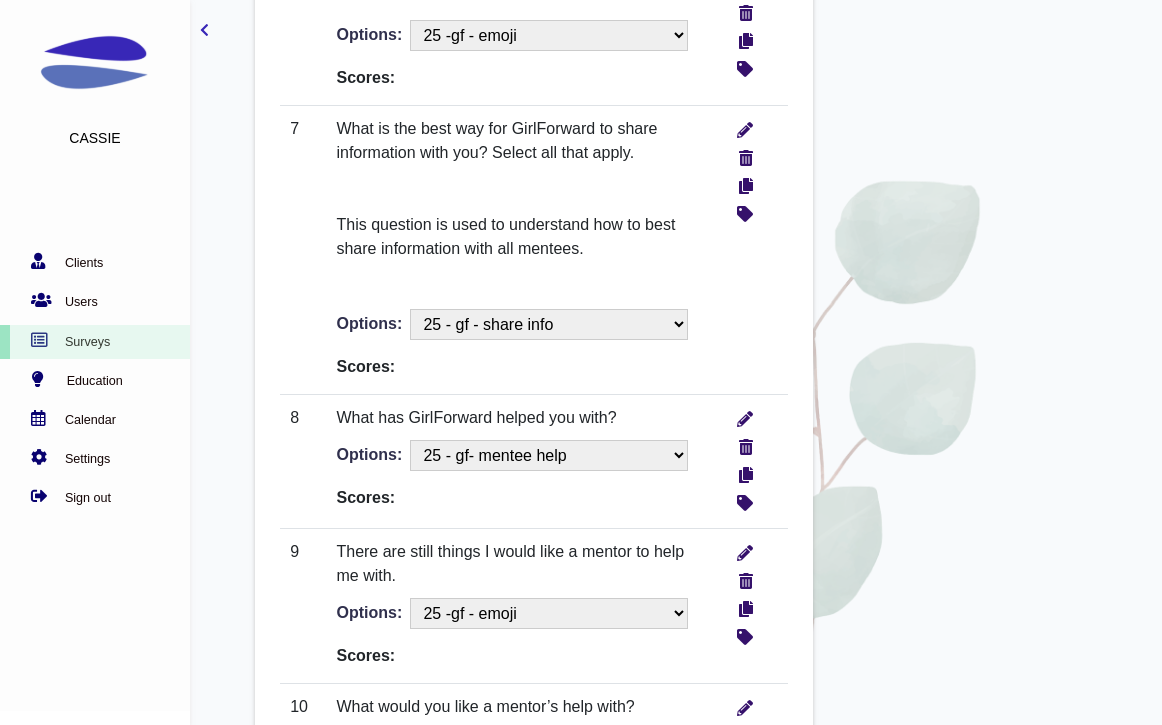 scroll, scrollTop: 1890, scrollLeft: 0, axis: vertical 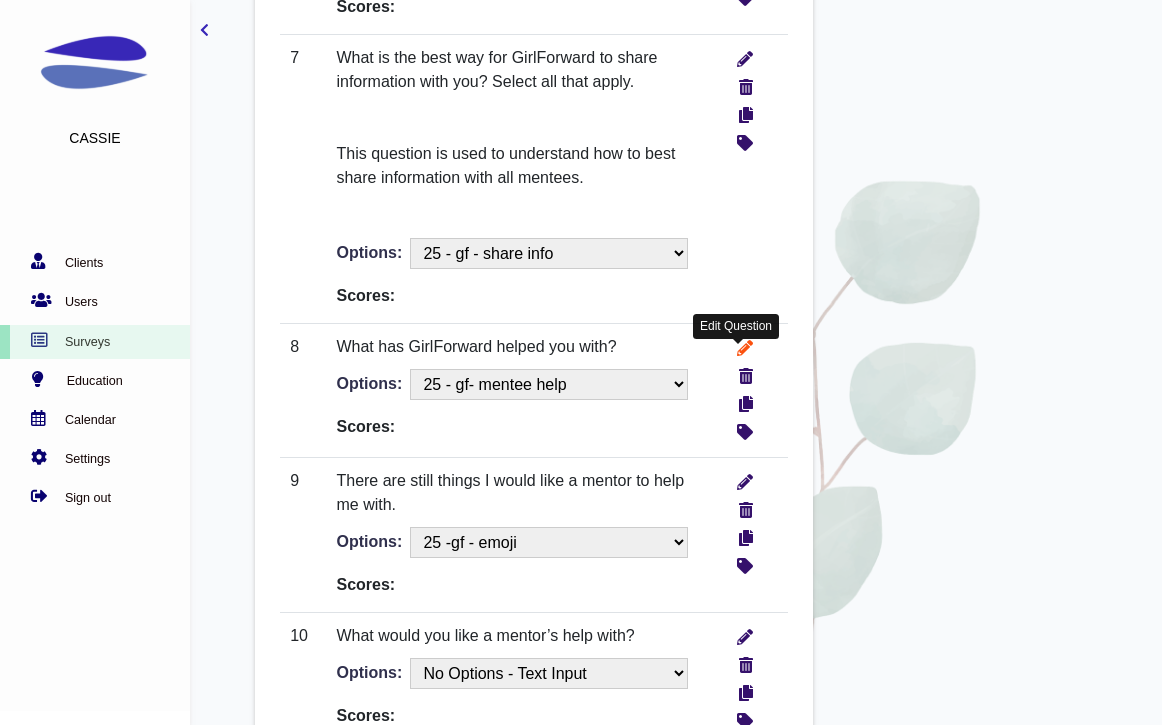click at bounding box center (745, 345) 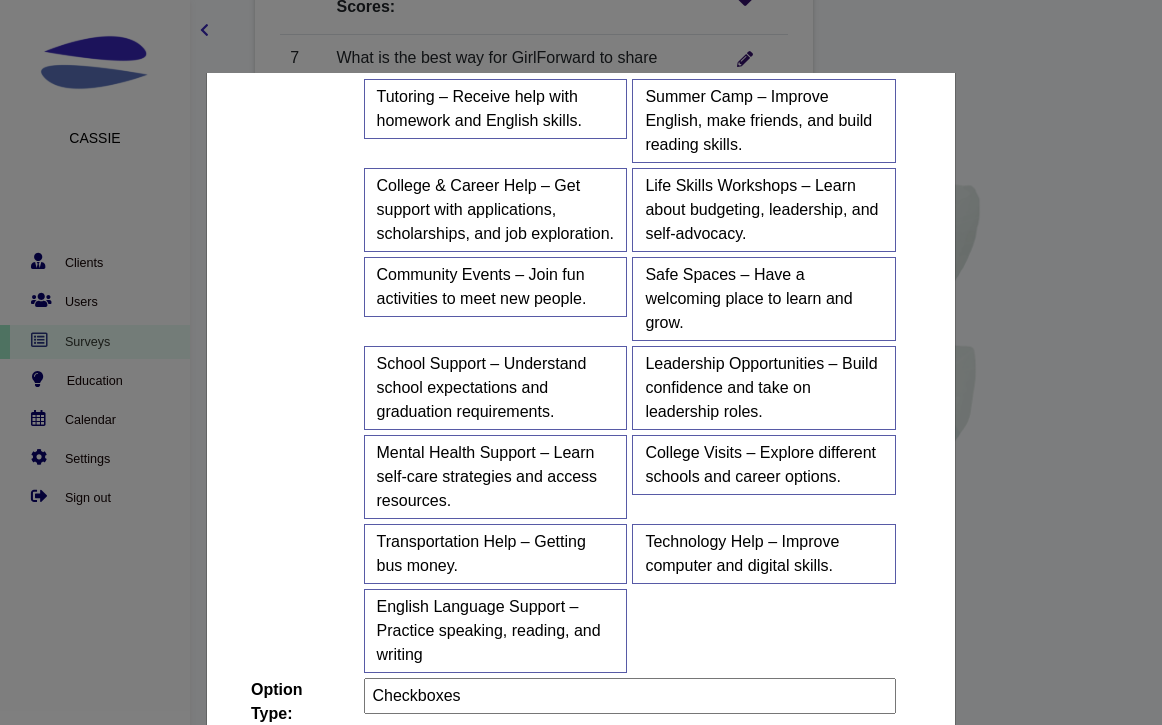 scroll, scrollTop: 347, scrollLeft: 0, axis: vertical 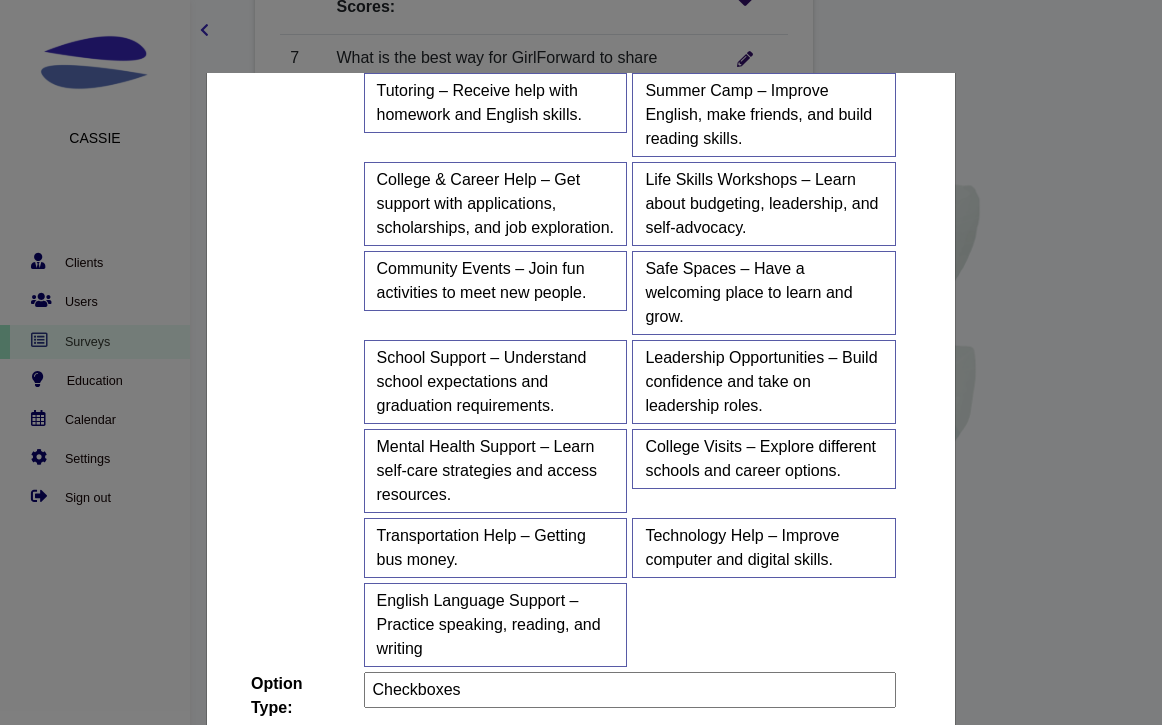 click on "Edit Question No.  8
15601
0
999
Question:
URL Size <a href="https://www.jqueryscript.net/tags.php?/Responsive/">Responsive</a> 640x360 560x315 480x270 320x180 Add URL Text Open in Same tab New tab Add What has GirlForward helped you with? <span id="docs-internal-guid-f6a0ef2a-7fff-b087-9377-616312d028fc"><span xss="removed">What has GirlForward helped you with?</span></span>
Hint:
Options:
No Options - Text Input    Is there anything else you’d like to share?    What did you help your mentee - Categories    How old are you - GF Mentee    social media - GFMentee    Check all things your mentor has helped you with. - GFMentee3    you and your mentee meet since last survey     top 3 workplace challenges - RemoteWork      best describe your work situation?" at bounding box center [581, 435] 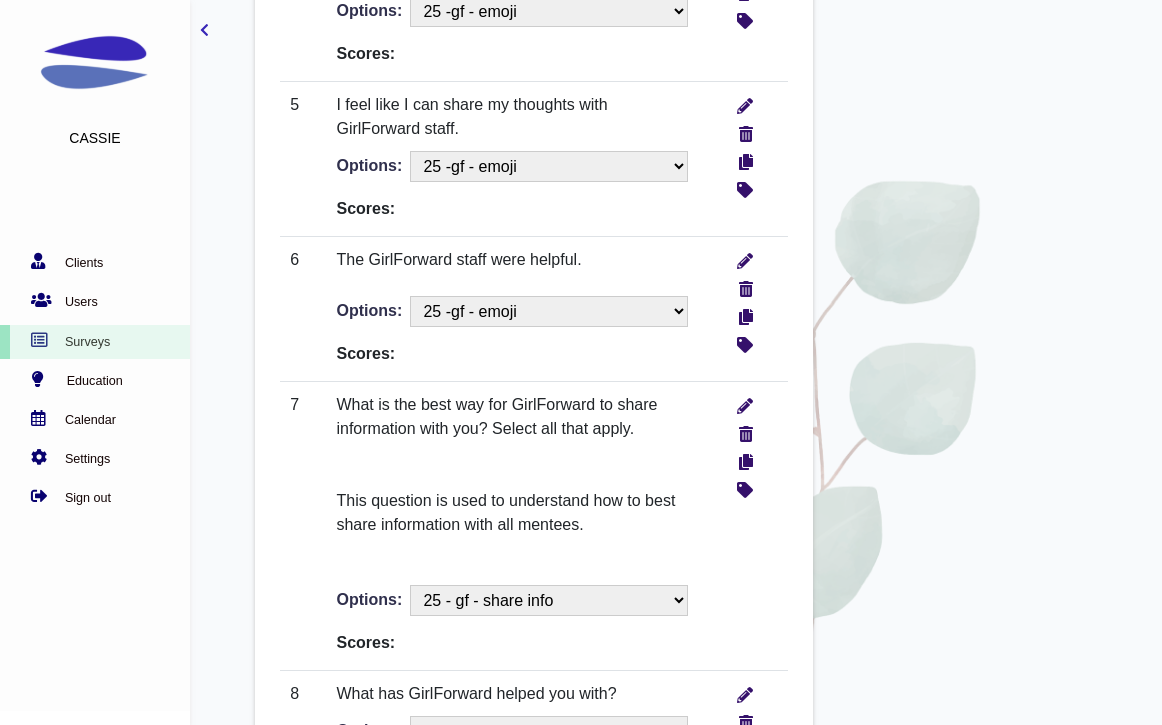 scroll, scrollTop: 1544, scrollLeft: 0, axis: vertical 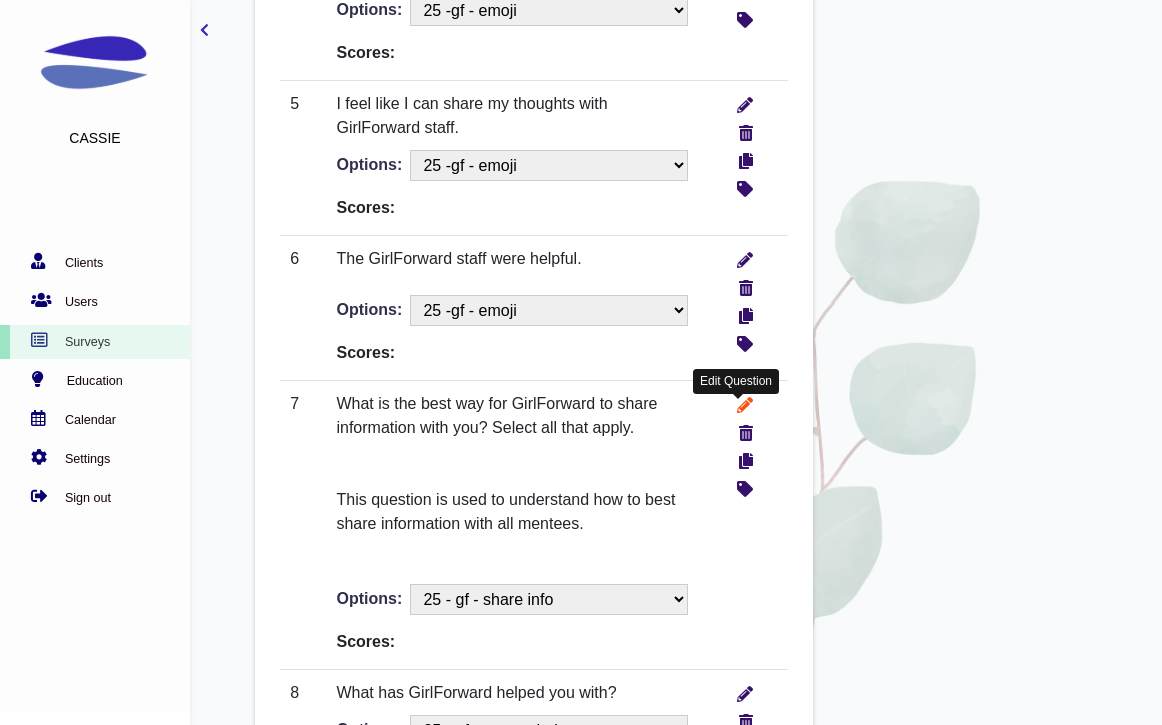 click at bounding box center [745, 402] 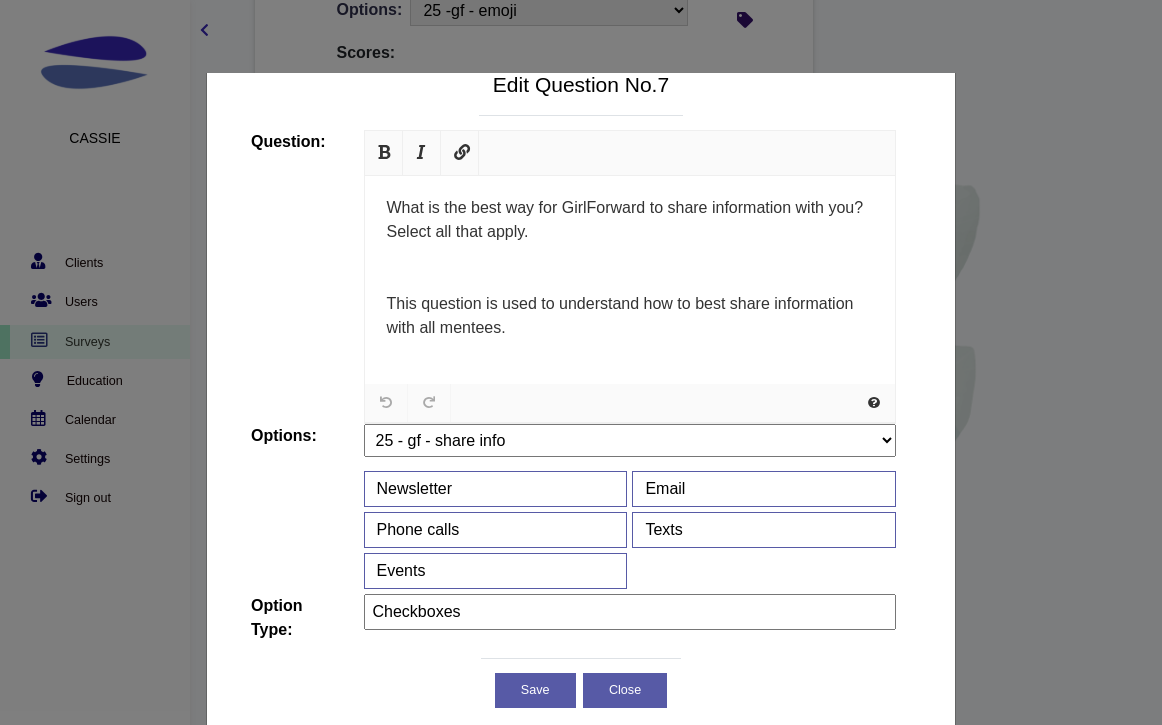 scroll, scrollTop: 0, scrollLeft: 0, axis: both 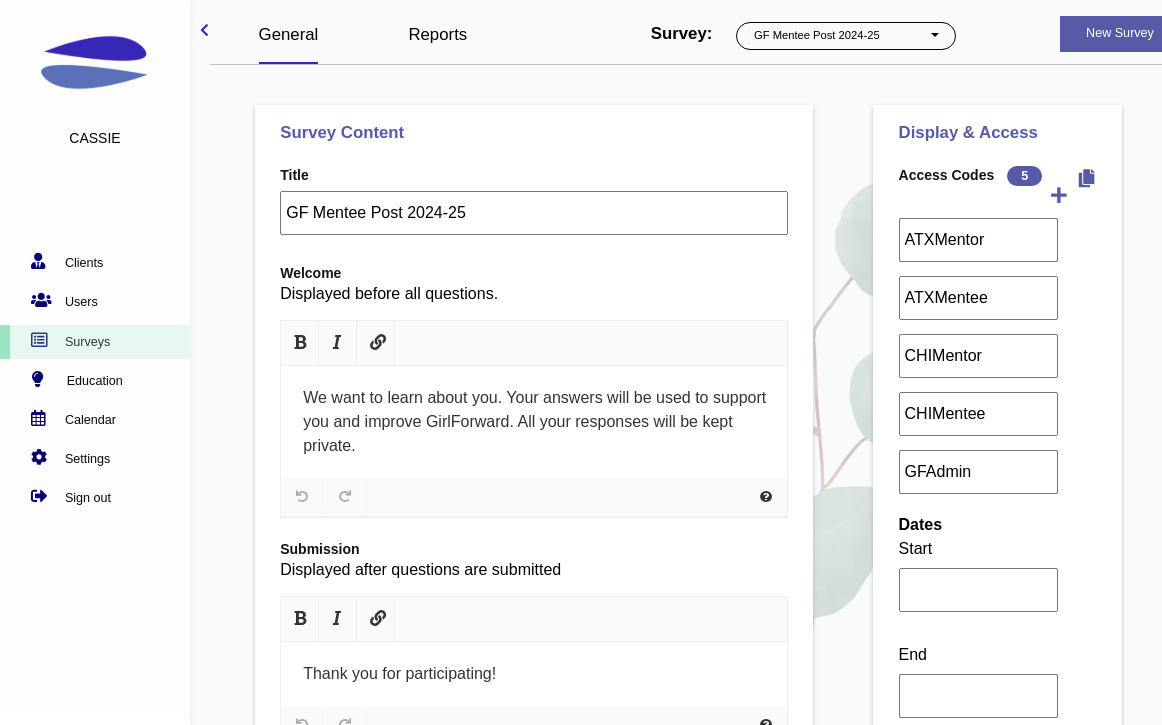 select on "1076" 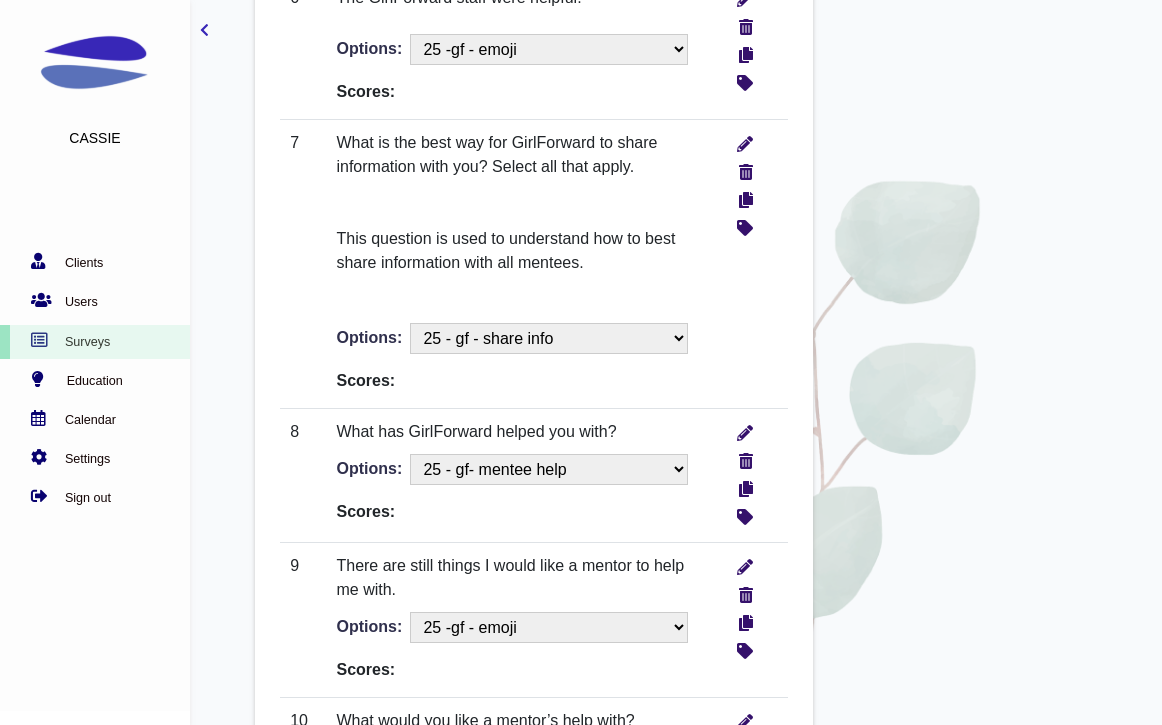 scroll, scrollTop: 1806, scrollLeft: 0, axis: vertical 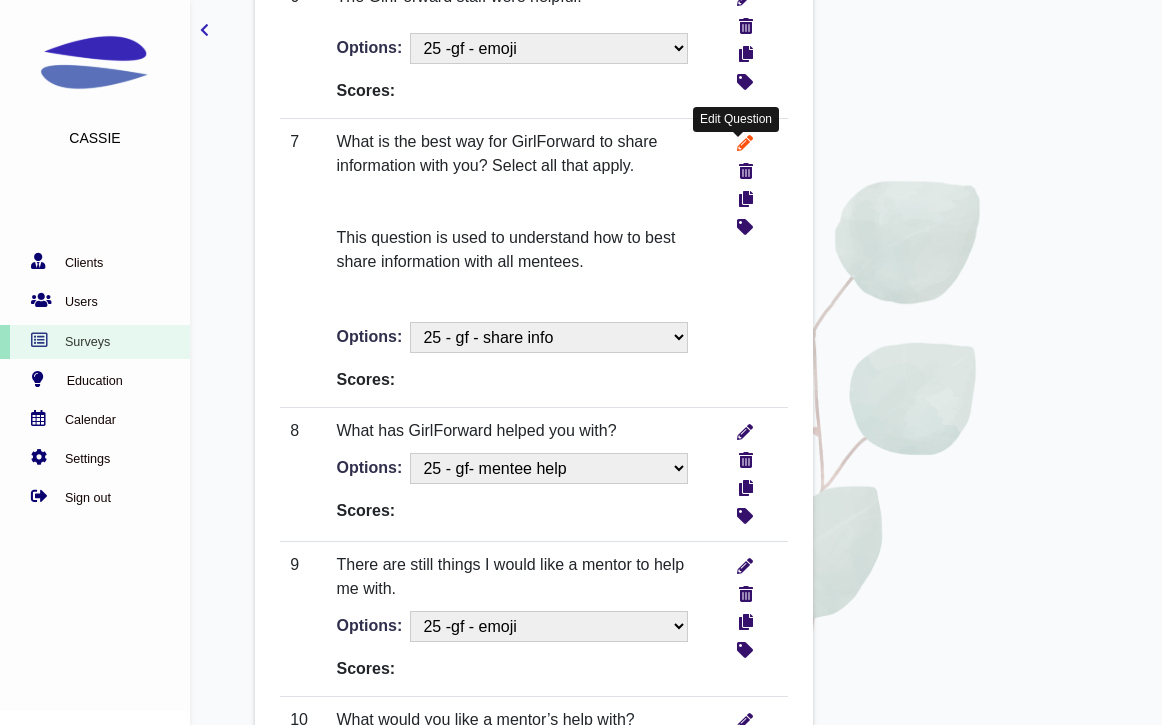 click at bounding box center [745, 140] 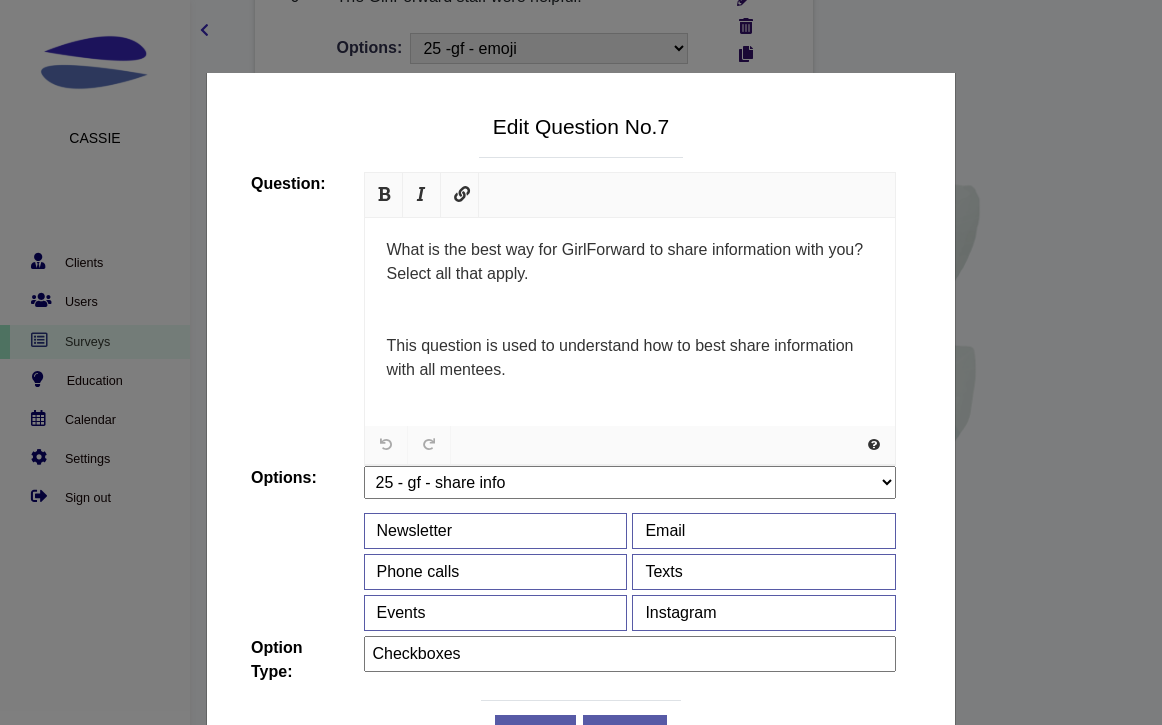 scroll, scrollTop: 96, scrollLeft: 0, axis: vertical 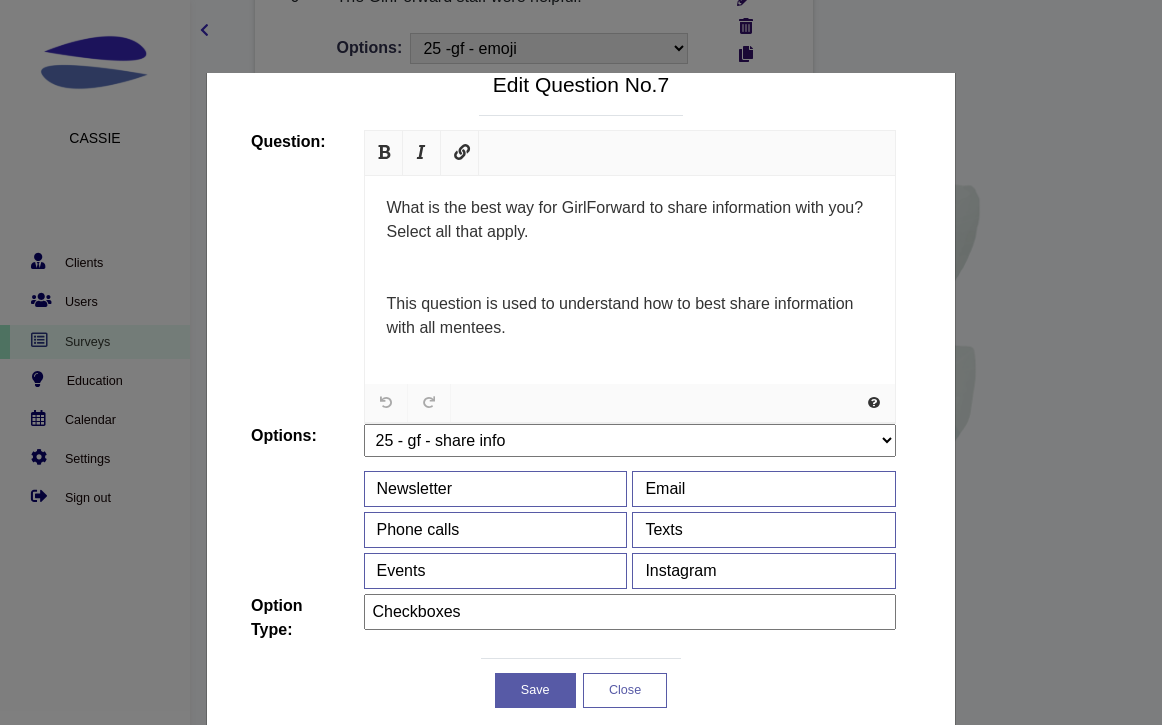 click on "Close" at bounding box center [625, 691] 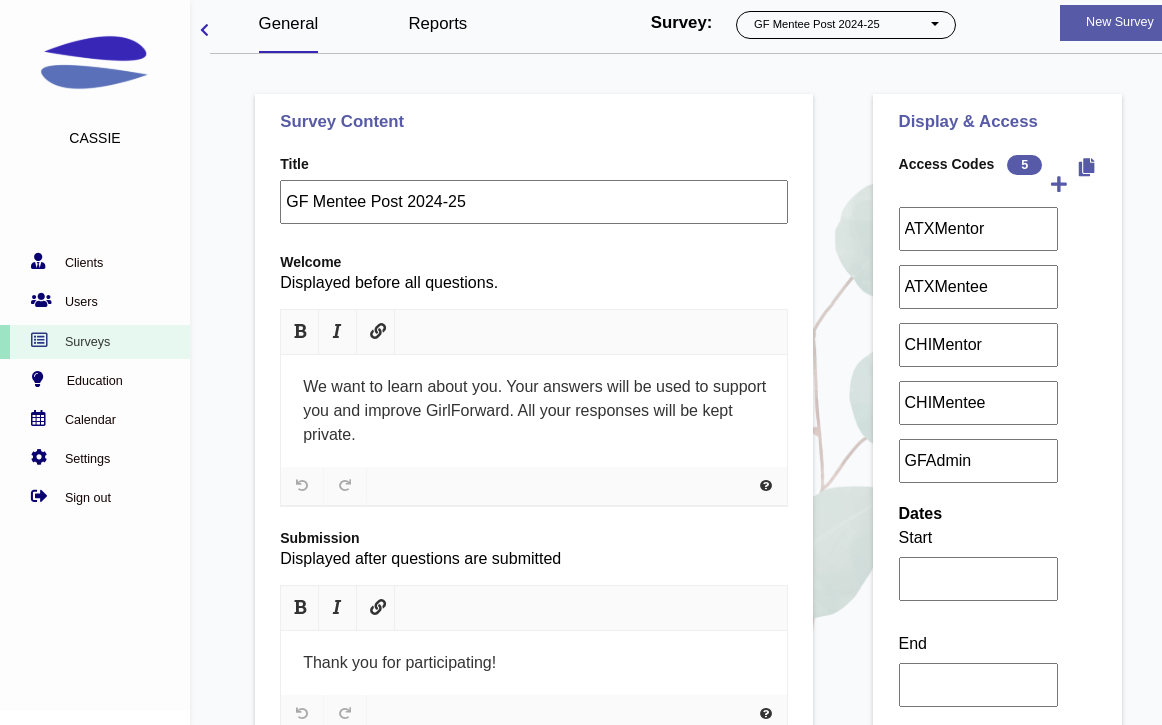 scroll, scrollTop: 0, scrollLeft: 0, axis: both 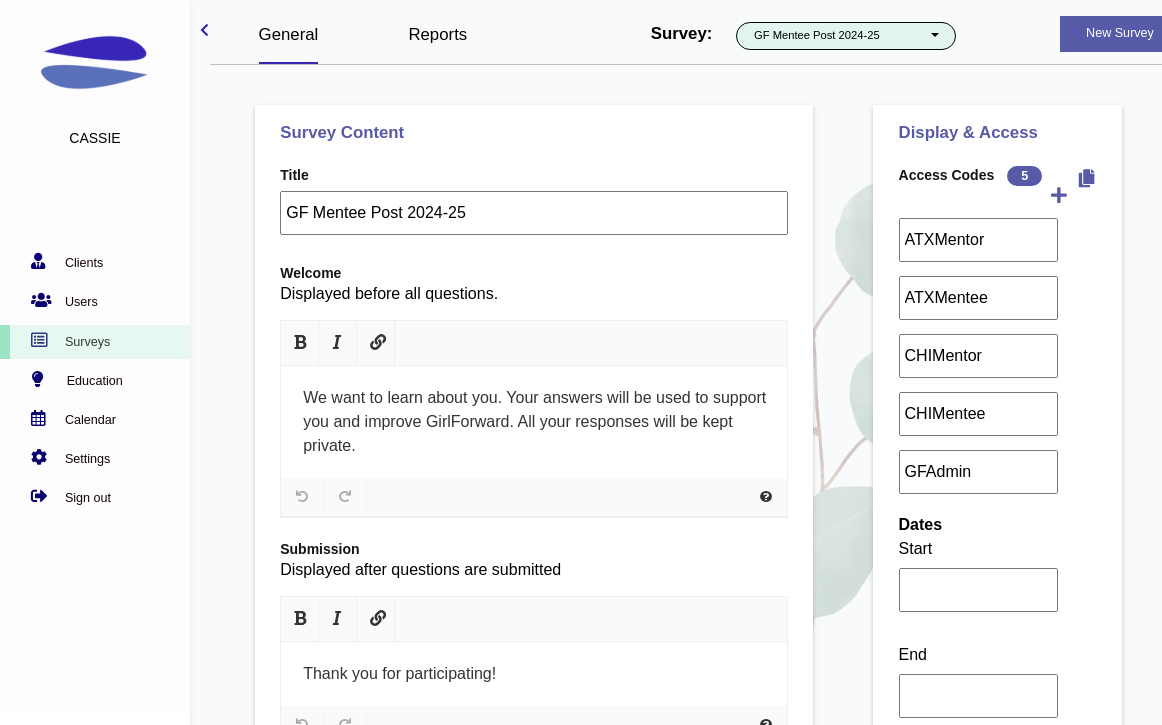click on "GF Mentee Post 2024-25" at bounding box center (846, 36) 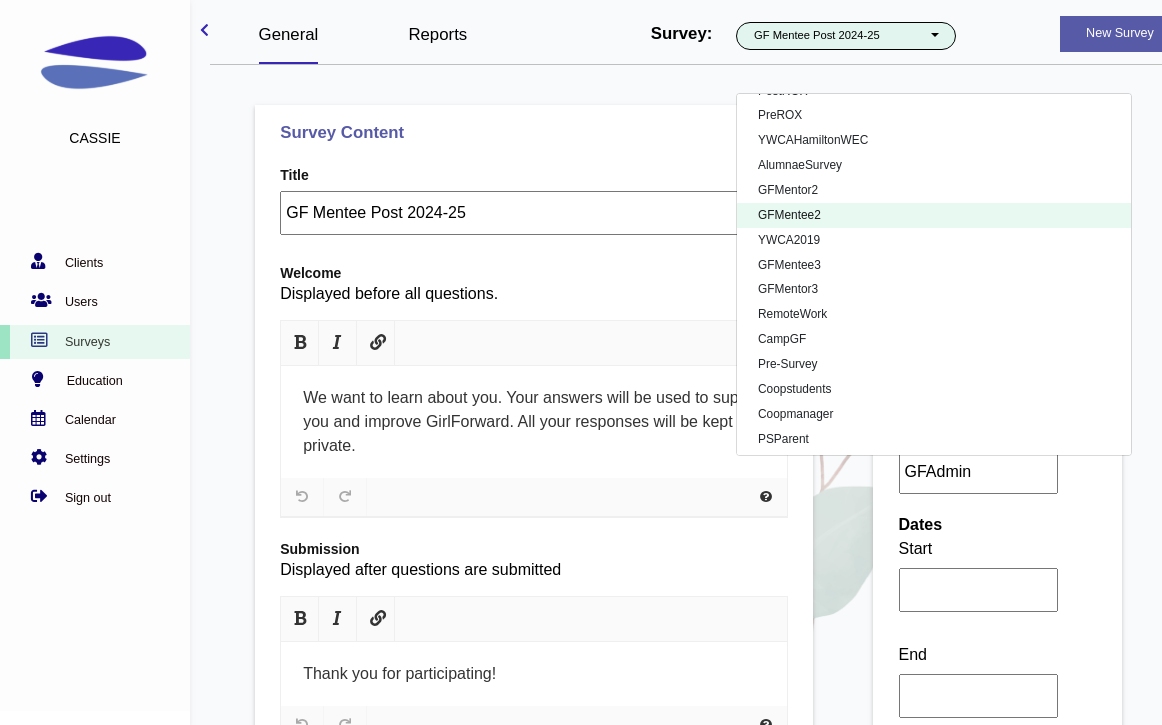 scroll, scrollTop: 0, scrollLeft: 0, axis: both 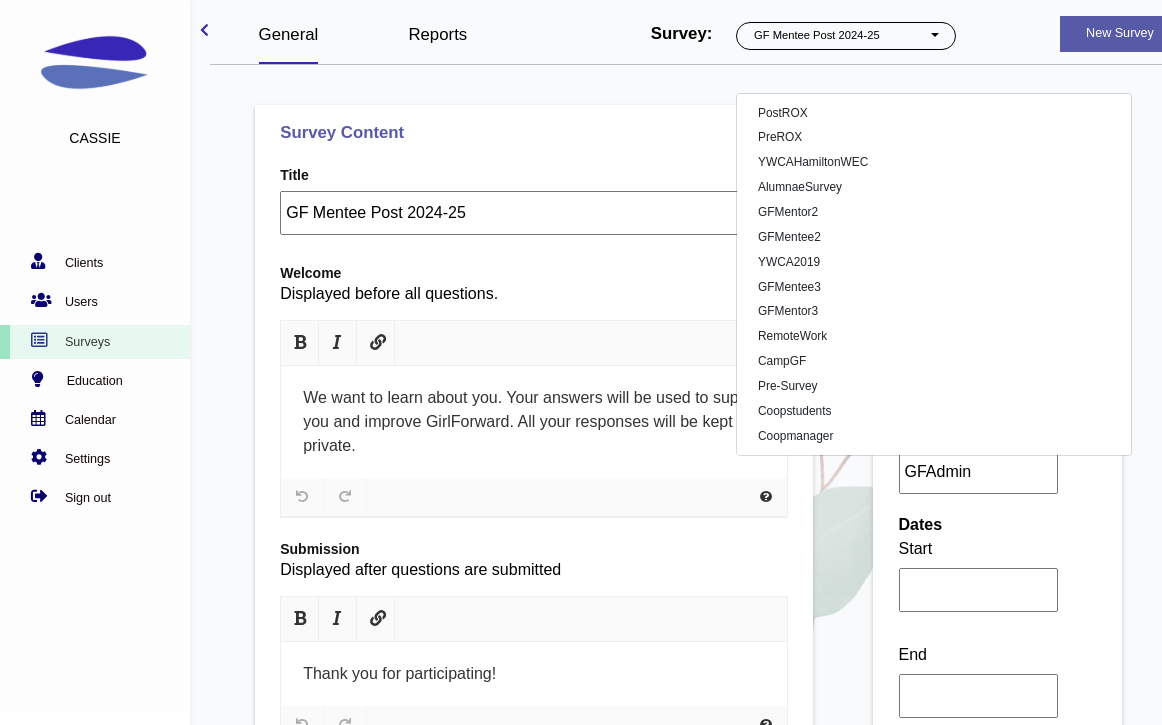 click on "Survey Content
Title
GF Mentee Post 2024-25
Welcome
Displayed before all questions.
URL Size <a href="https://www.jqueryscript.net/tags.php?/Responsive/">Responsive</a> 640x360 560x315 480x270 320x180 Add URL Text Open in Same tab New tab Add  We want to learn about you. Your answers will be used to support you and improve GirlForward. All your responses will be kept private.  We want to learn about you. Your answers will be used to support you and improve GirlForward. All your responses will be kept private.
Submission
Displayed after questions are submitted
URL Size <a href="https://www.jqueryscript.net/tags.php?/Responsive/">Responsive</a> 640x360 560x315 480x270 320x180 Add URL Text Open in Same tab New tab Add Thank you for participating! Thank you for participating!
Questions  17
We strongly discourage editing questions after survey has been shared.     No." at bounding box center [534, 1880] 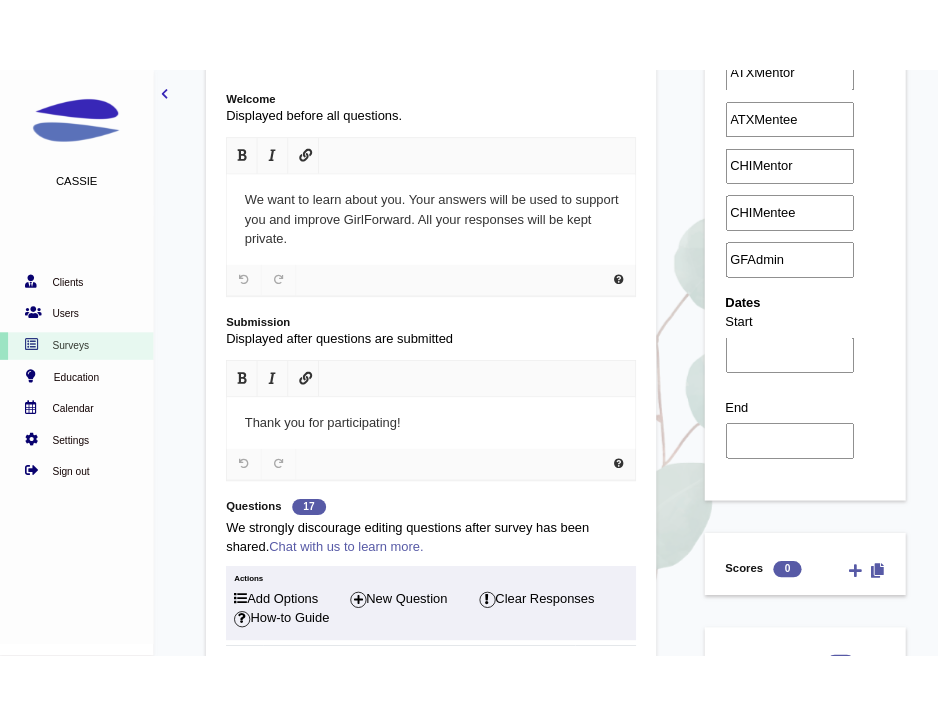 scroll, scrollTop: 732, scrollLeft: 0, axis: vertical 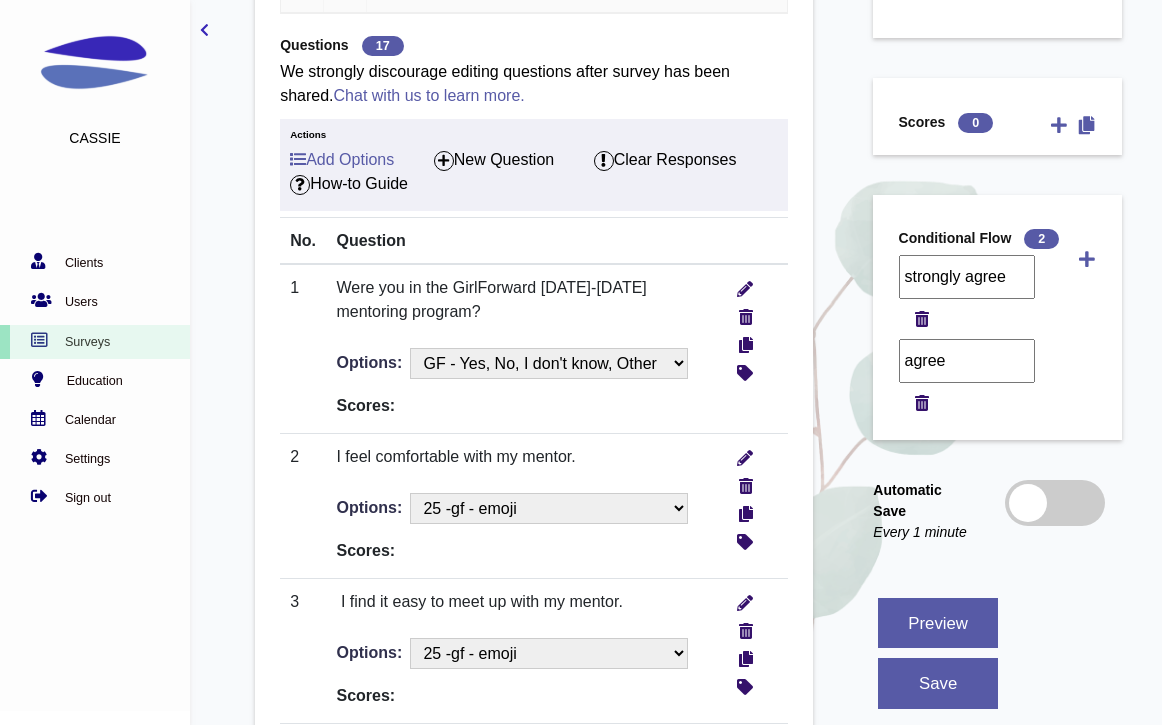click on "Add Options" at bounding box center [342, 160] 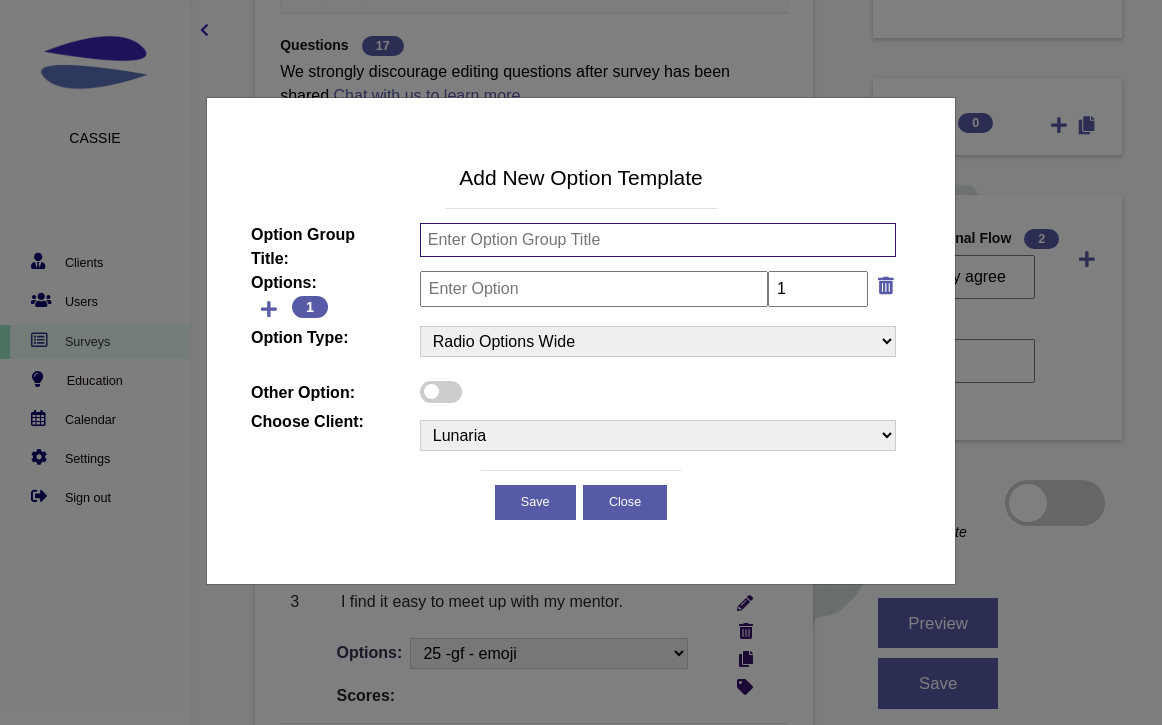 click at bounding box center [658, 240] 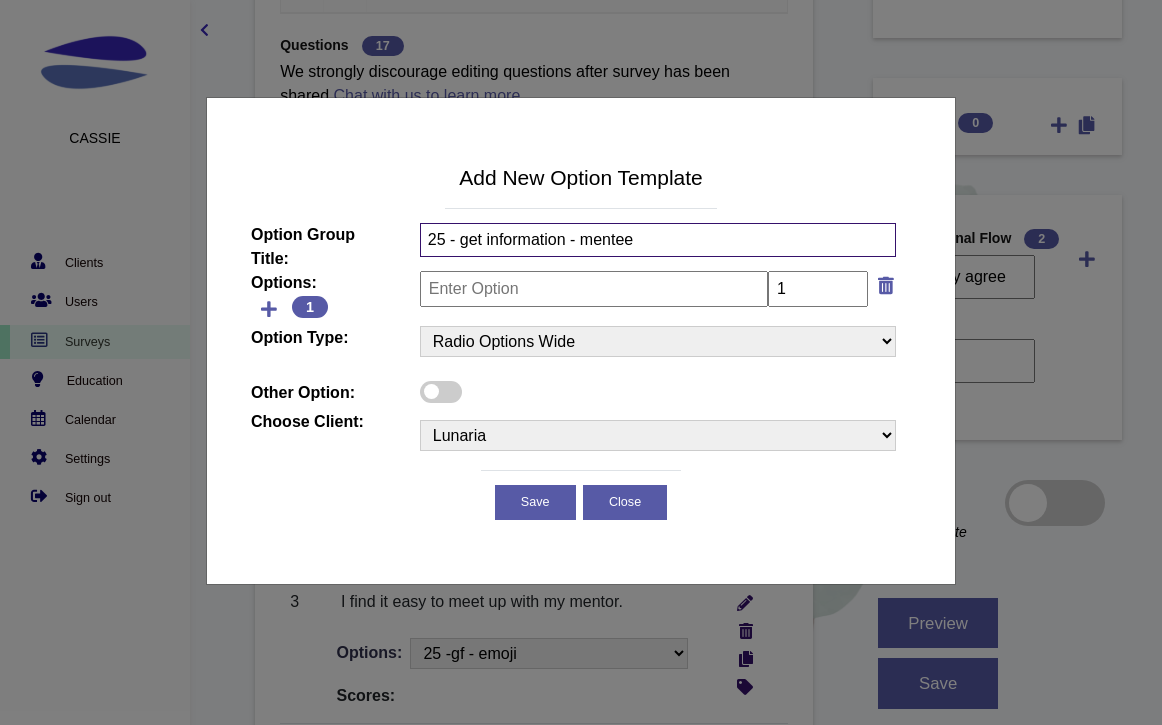 click on "25 - get information - mentee" at bounding box center (658, 240) 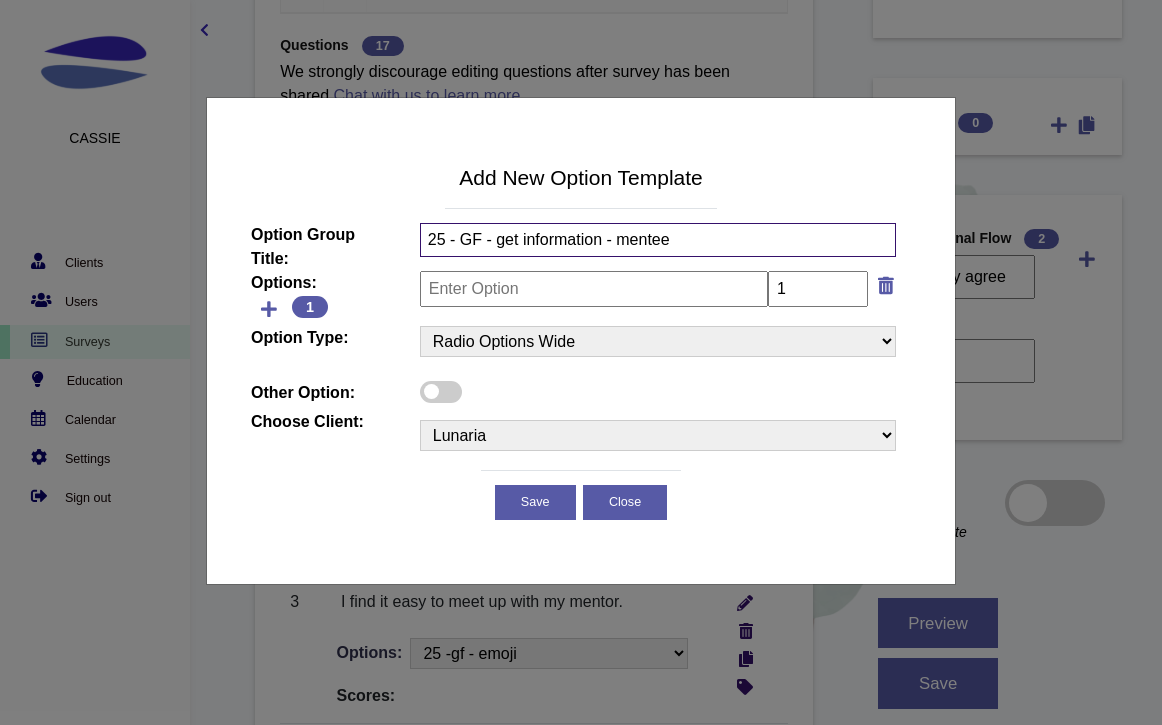type on "25 - GF - get information - mentee" 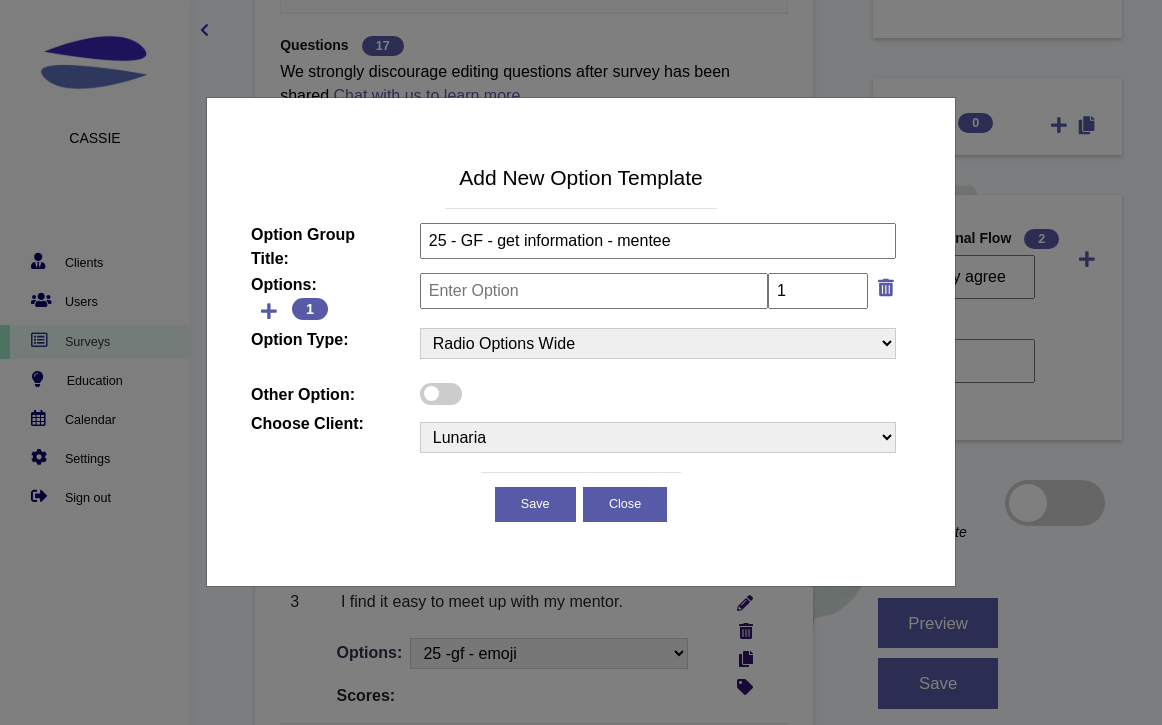 click on "25 - GF - get information - mentee" at bounding box center (658, 248) 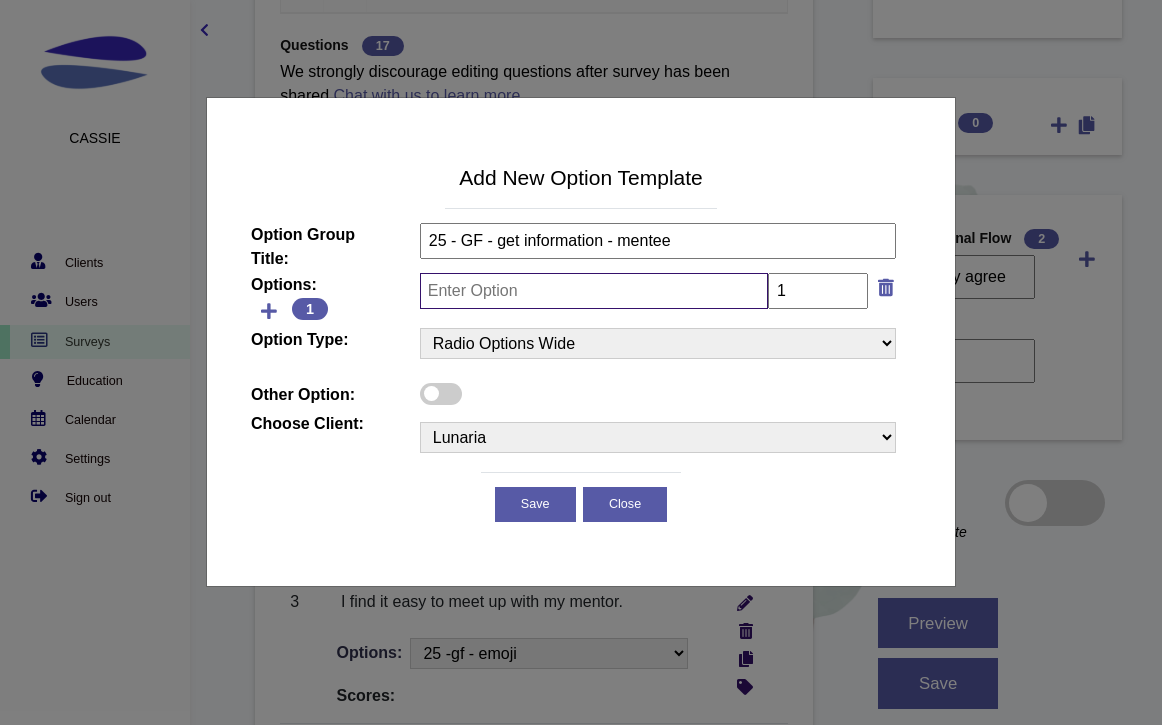click at bounding box center (594, 291) 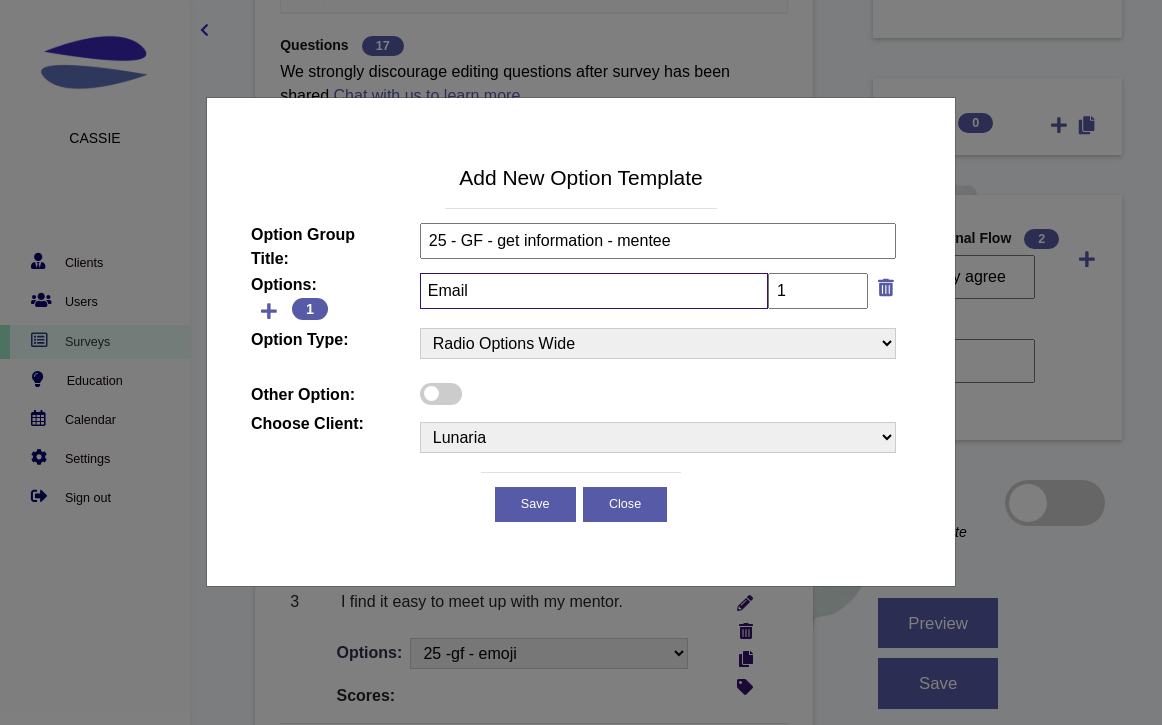 type on "Email" 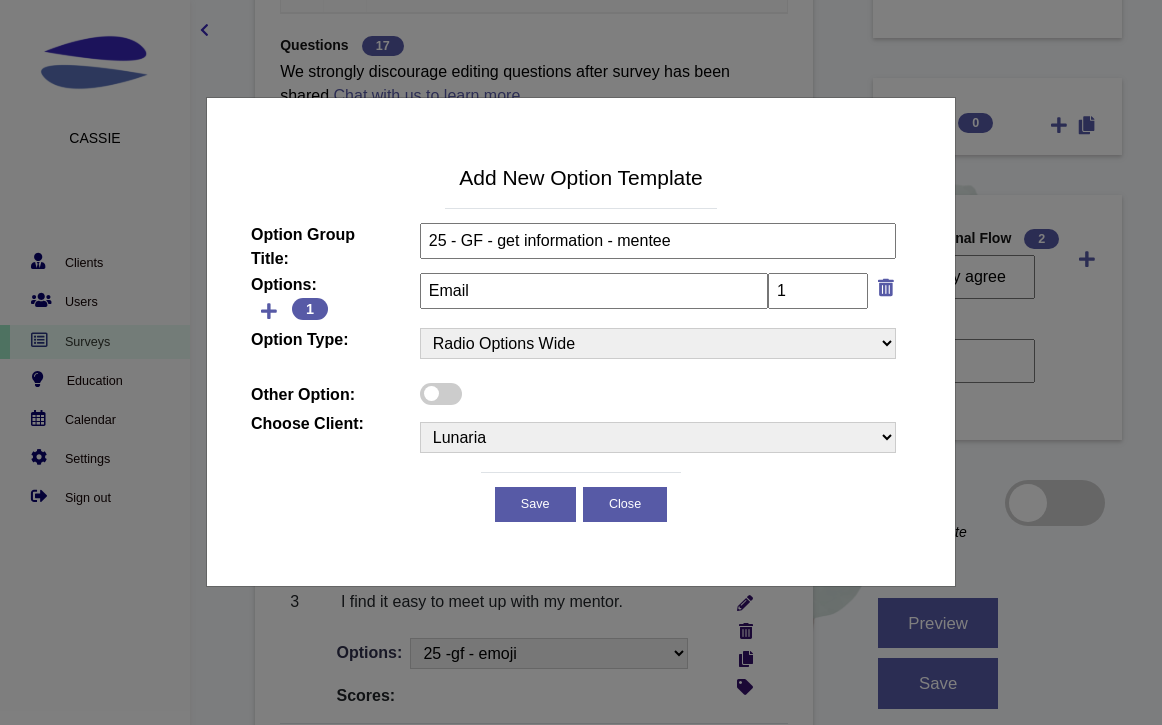 click on "Text Input Checkboxes Radio Options Buttons in grid view Two Buttons Grid View List Buttons No Response, informational screen 5 pt Likert Scale - New Version Radio Options Wide" at bounding box center [658, 343] 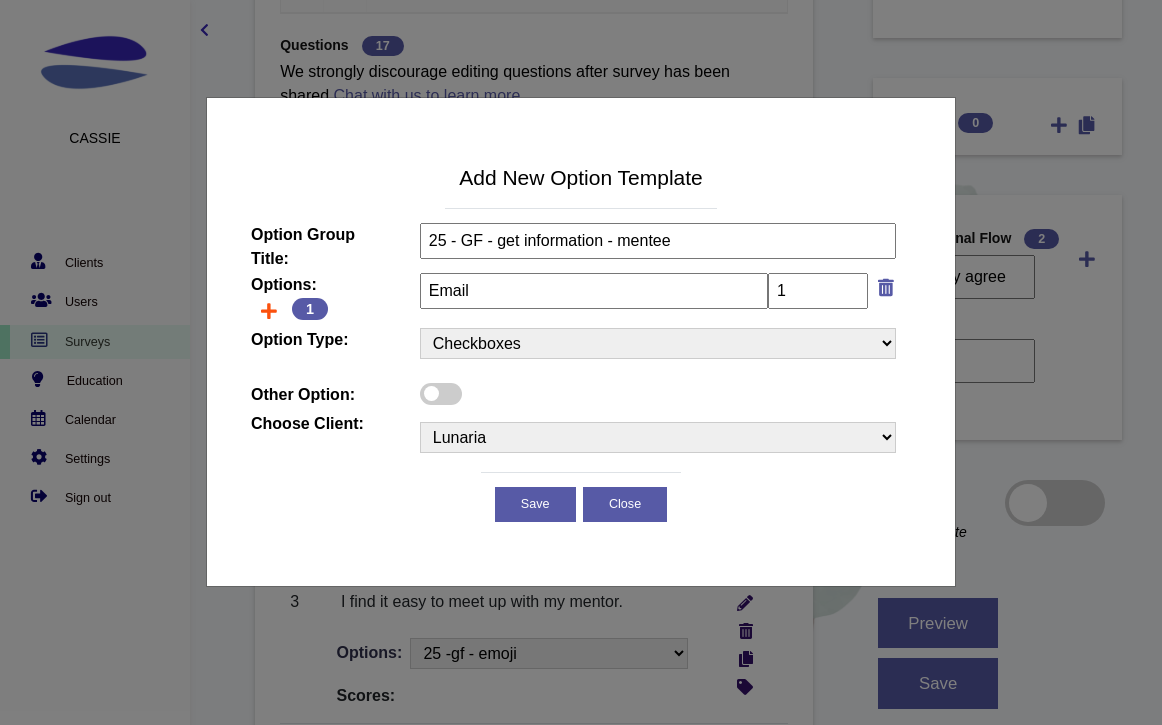 click at bounding box center [269, 311] 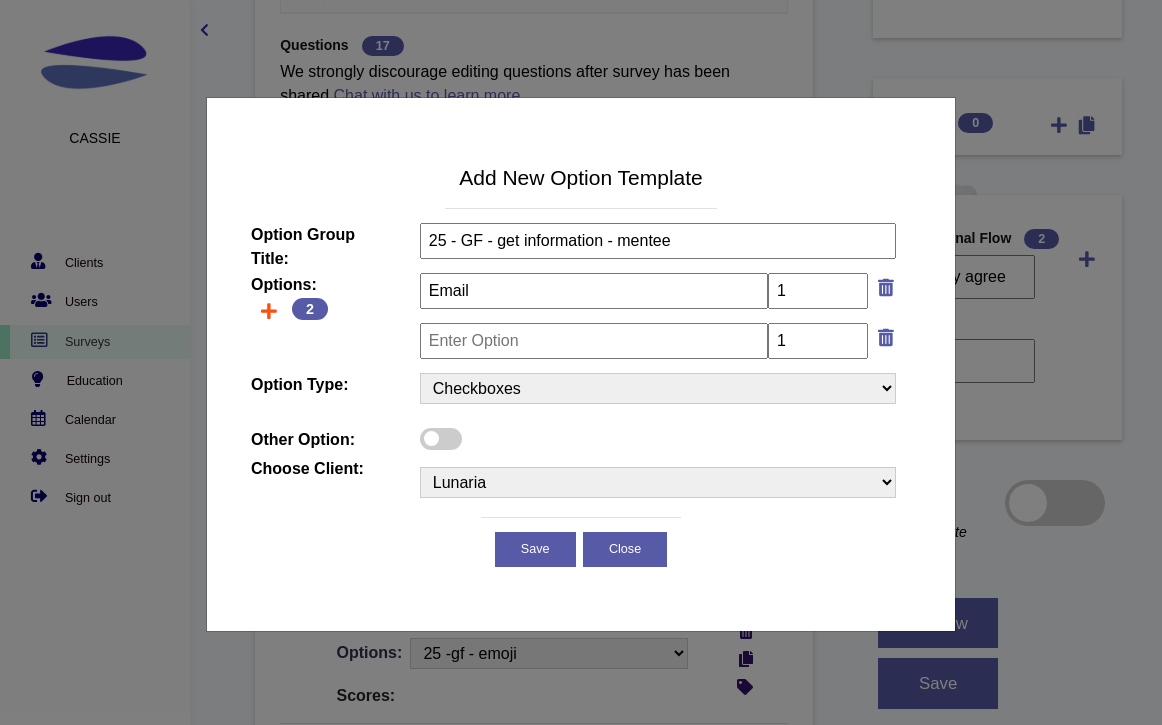click at bounding box center [269, 311] 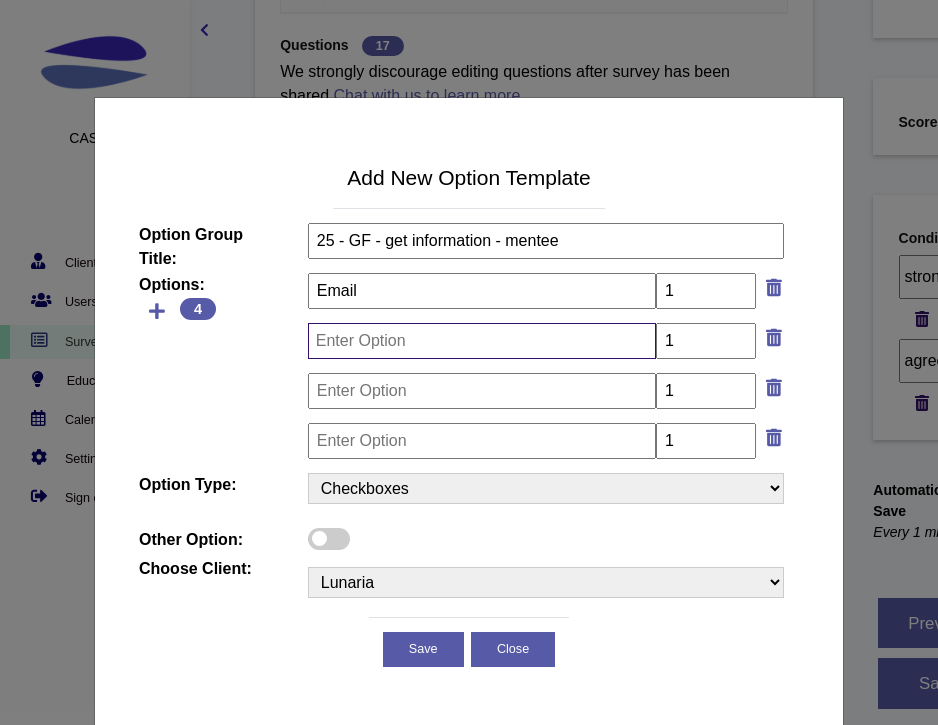 click at bounding box center (482, 341) 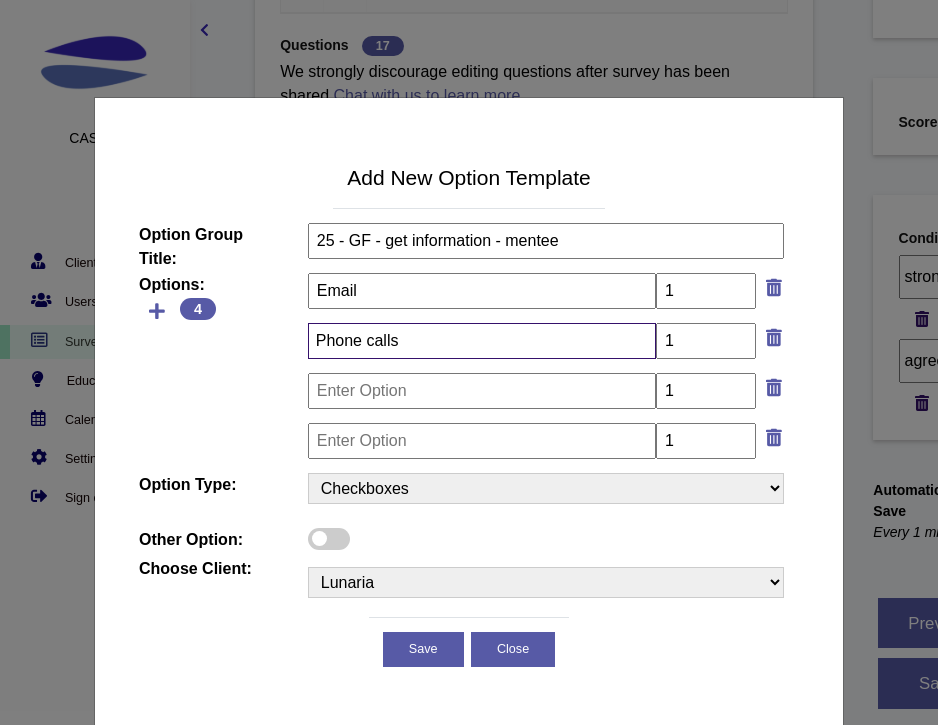 type on "Phone calls" 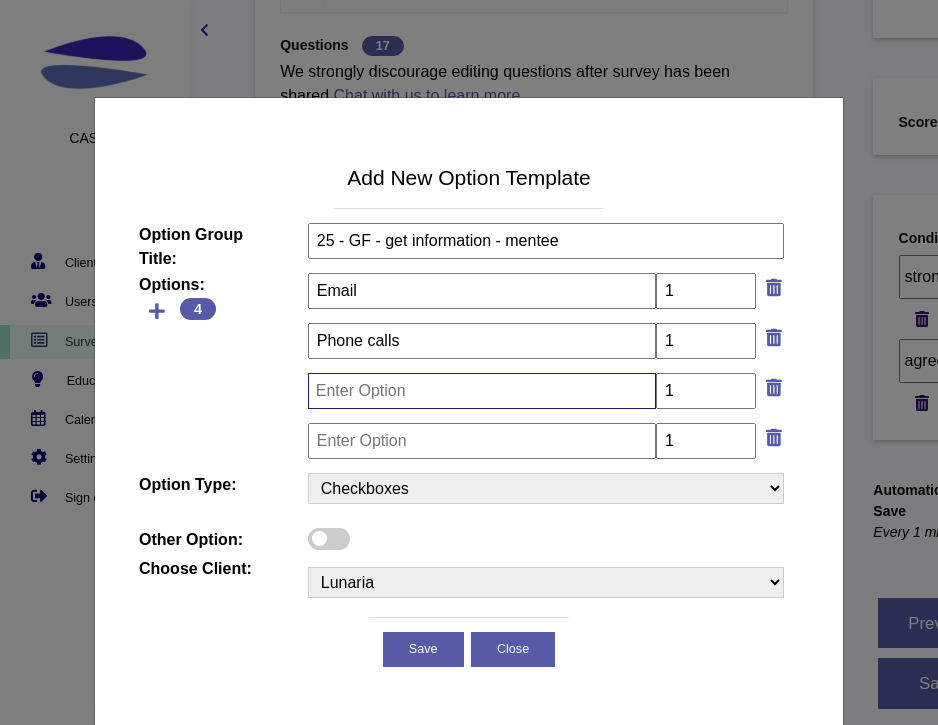 click at bounding box center (482, 391) 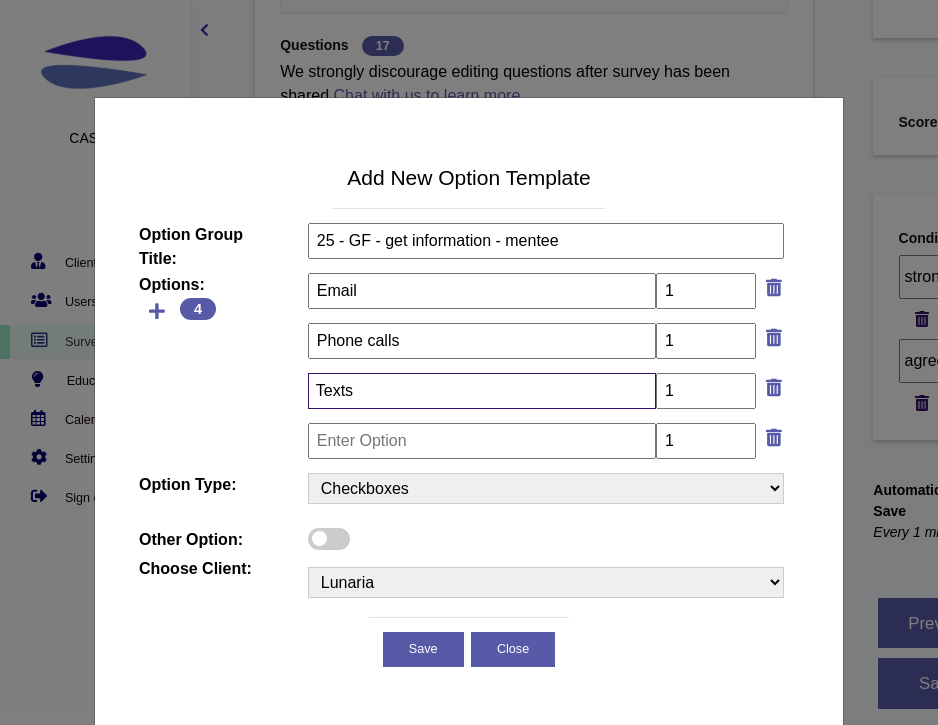 type on "Texts" 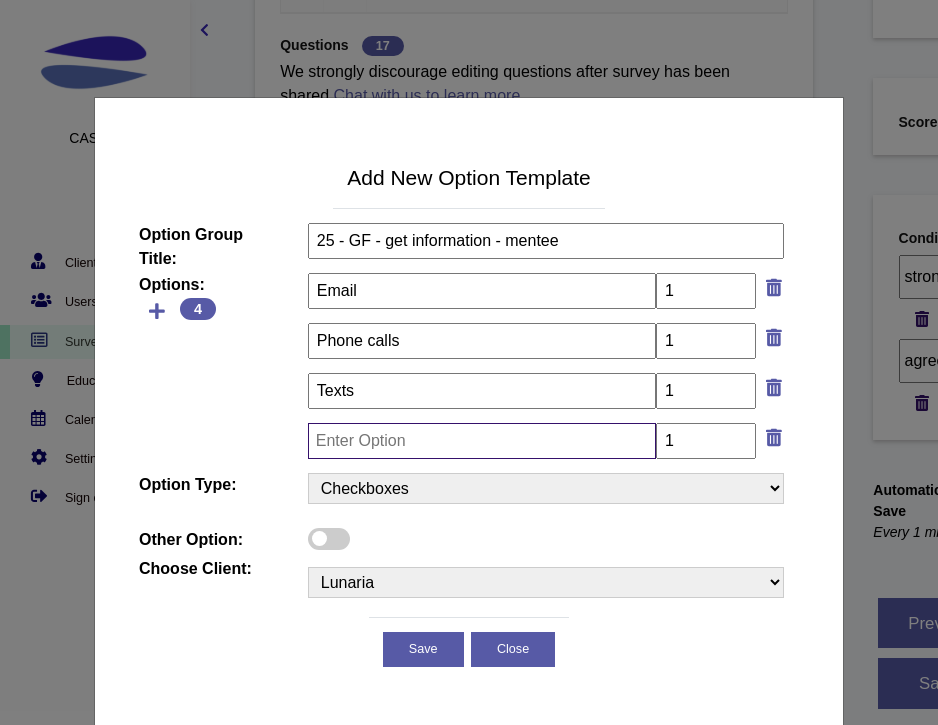 click at bounding box center (482, 441) 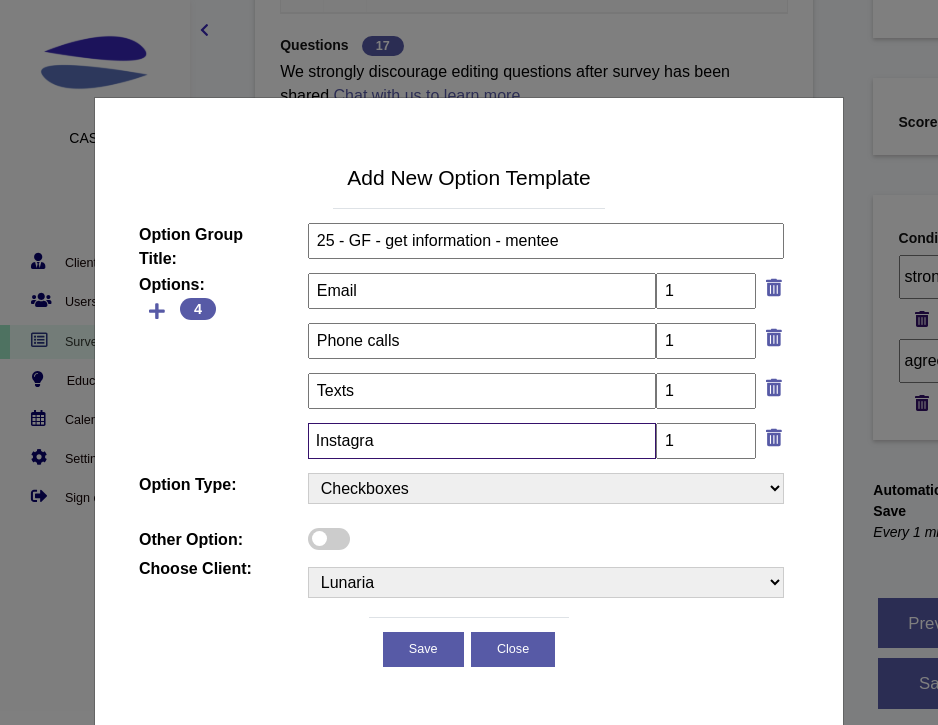 type on "Instagra" 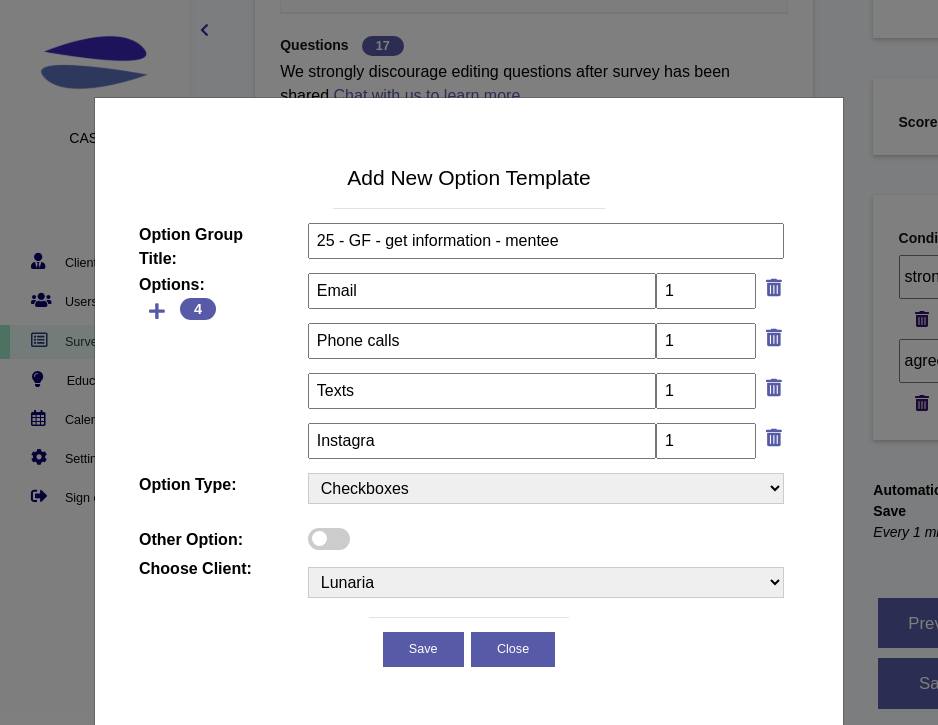 click at bounding box center (329, 539) 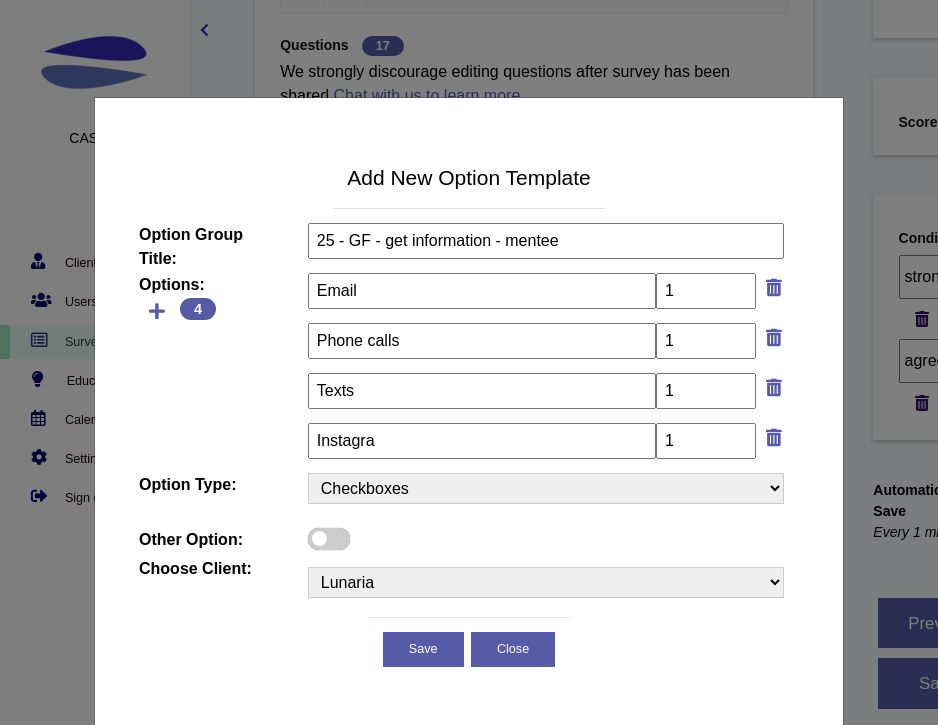click at bounding box center [308, 538] 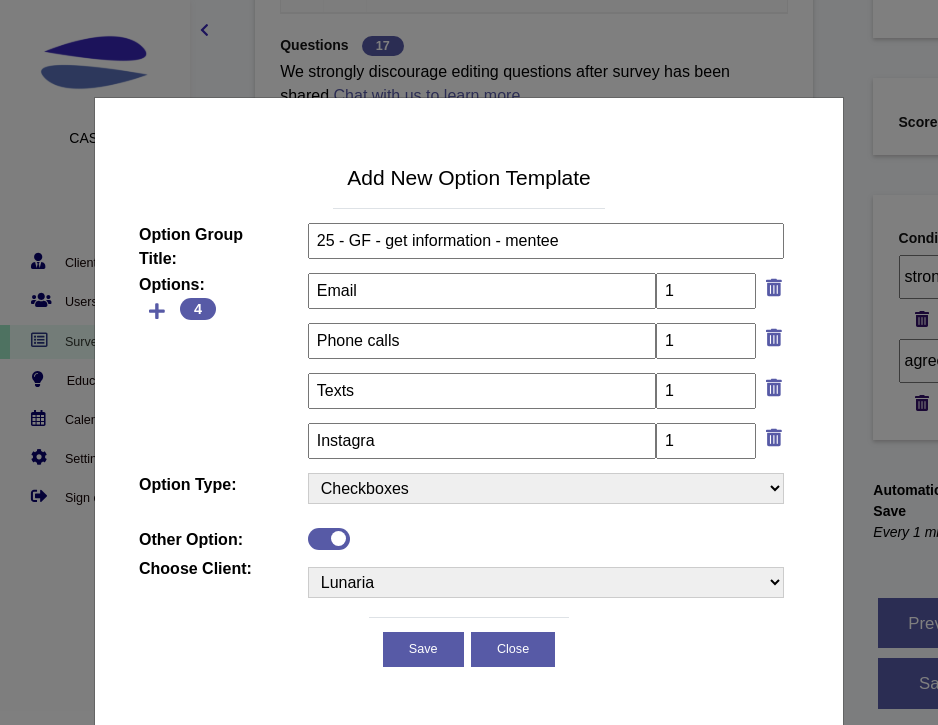 click on "Lunaria ROX YWCA HAMILTON Linden Girlforward YWCA Toronto Project Scientist Coop uwaterloo Kindred Credit Union BetterUp St. Jerome’s Demo Client Invest Ottawa GGFL Western Ultimate League OK2BME Mending The Chasm CoCulture CredenceandCo Empower Strategy UofG Wicket Test Associate Account 500 Women Scientists Ruling Our Experiences Mending The Chasm - Consultant Account Audrey SB Partners/Advisory Applegrove/RTCC Canadian Foodgrain Bank Shaftesbury Sharp Processes FC English FC French Greenwood College School ROX Spanish London
Social Fabric Institute CREB Ottawa Riverkeeper Radical Monarchs" at bounding box center [546, 582] 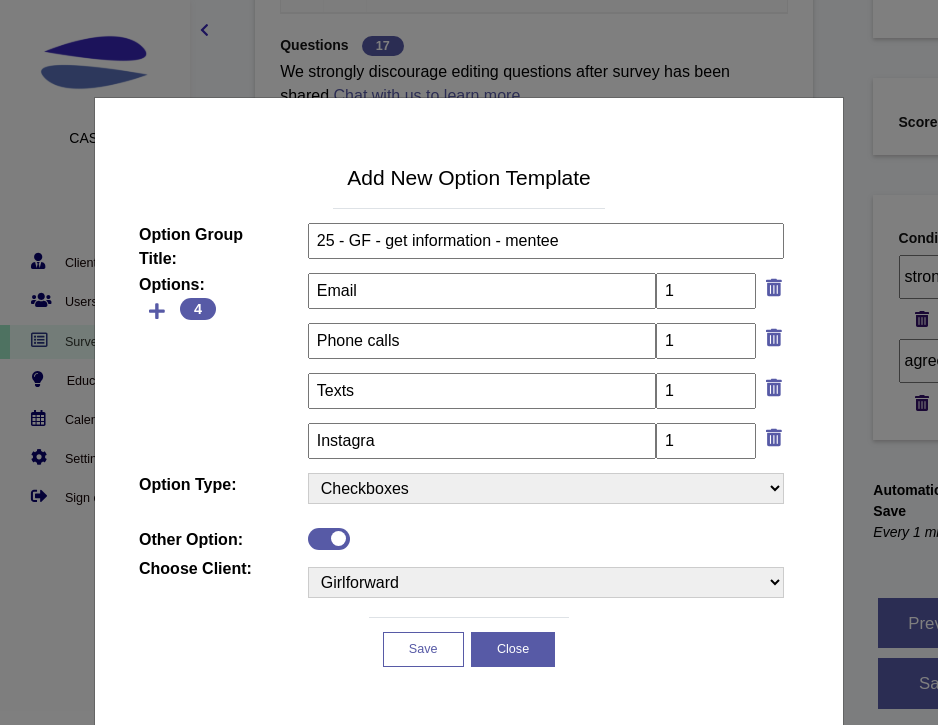 click on "Save" at bounding box center [423, 650] 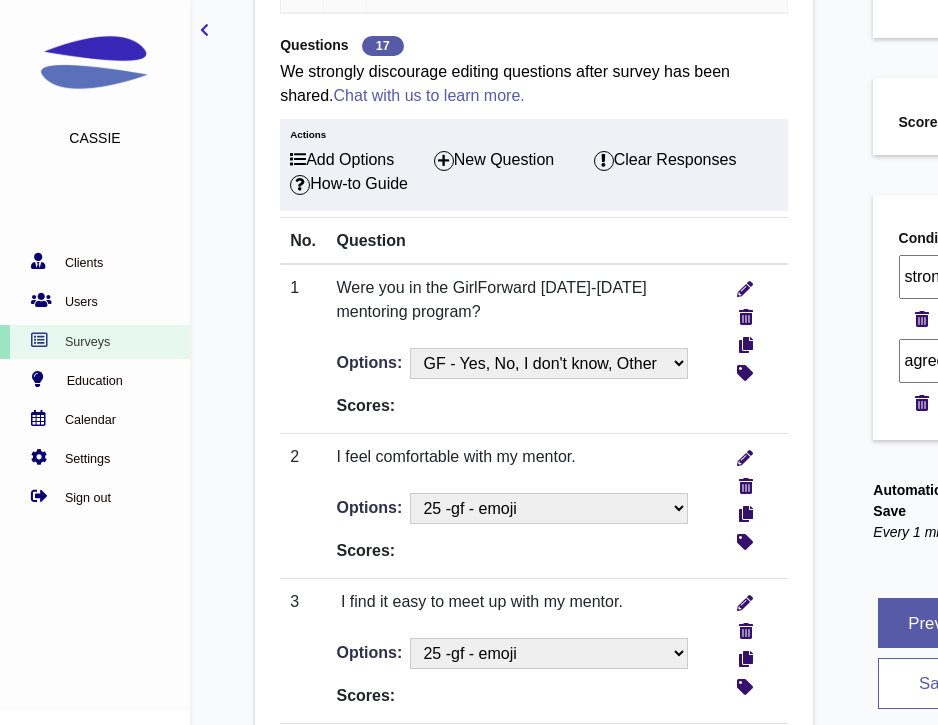 click on "save" at bounding box center [938, 683] 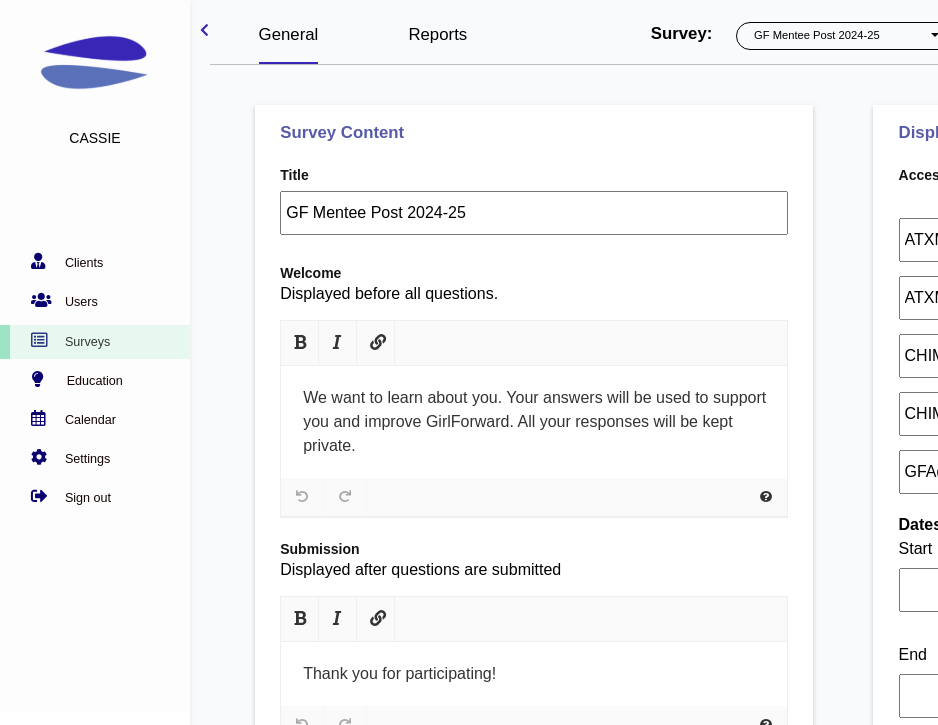 select on "1076" 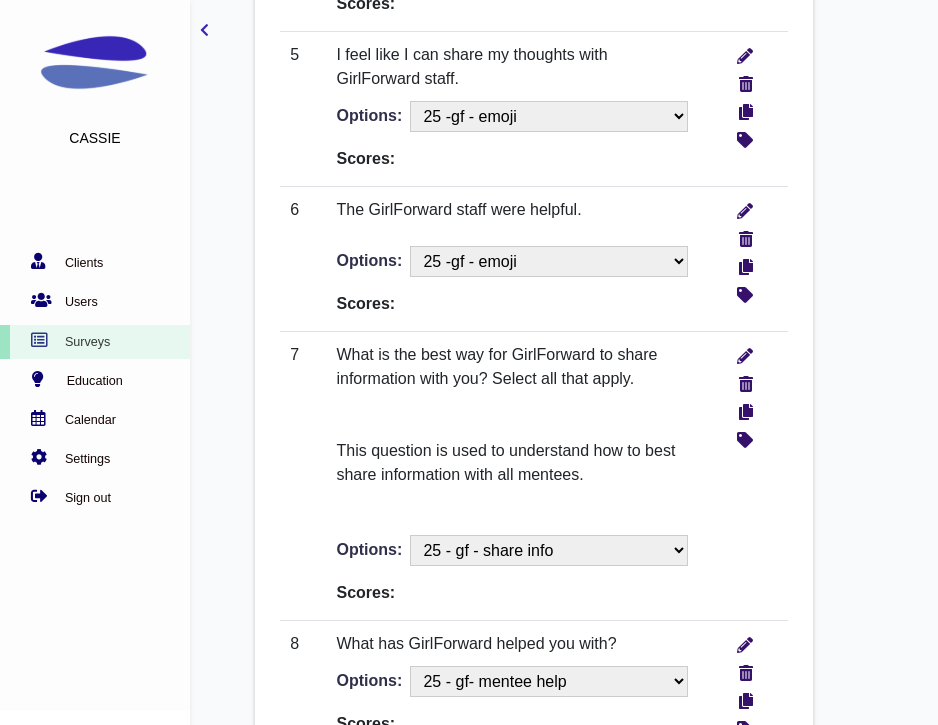 click on "No Options - Text Input Is there anything else you’d like to share? What did you help your mentee - Categories How old are you - GF Mentee social media - GFMentee Check all things your mentor has helped you with. - GFMentee3 you and your mentee meet since last survey  top 3 workplace challenges - RemoteWork did you and your mentor connect since last survey? This includes before and after social
distancing rules began. best describe your work situation? the things from the list that have become more/less difficult since covid PS-What option(s) describe your ethnicity? What option(s) best describe your identity? What option(s) best describe your professional life? What option(s) best describe your lifestyle? What is your highest level of completed education? Why did you choose to volunteer with GirlForward? What have you primarily been helping your mentee with? What option(s) best describe your current status? - Mentee Check all of the things that your mentor has helped you with: - Mentee Languages" at bounding box center [548, 550] 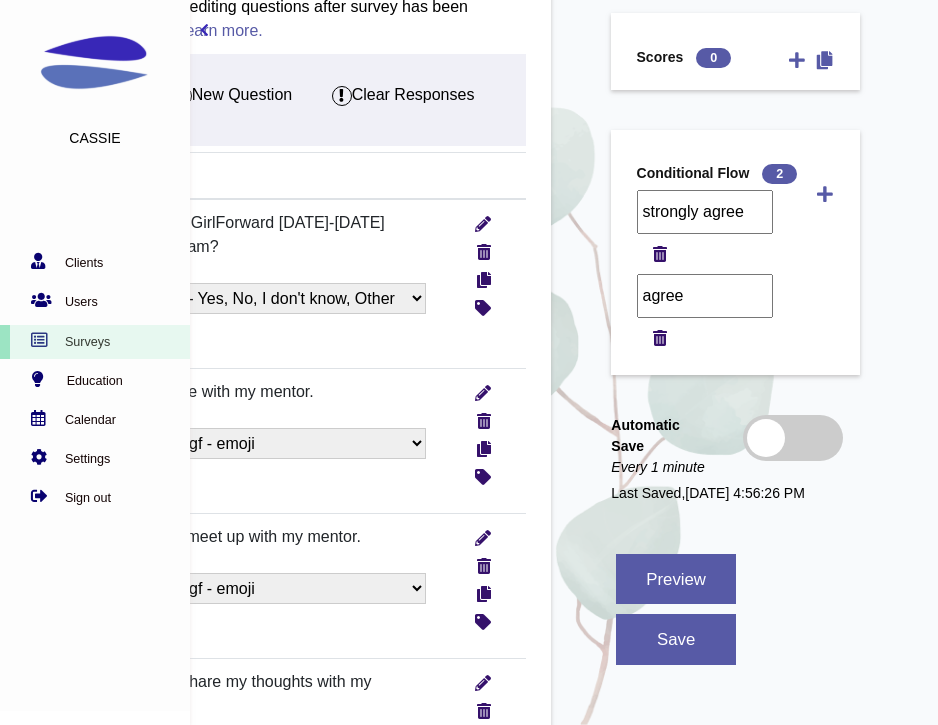 scroll, scrollTop: 958, scrollLeft: 262, axis: both 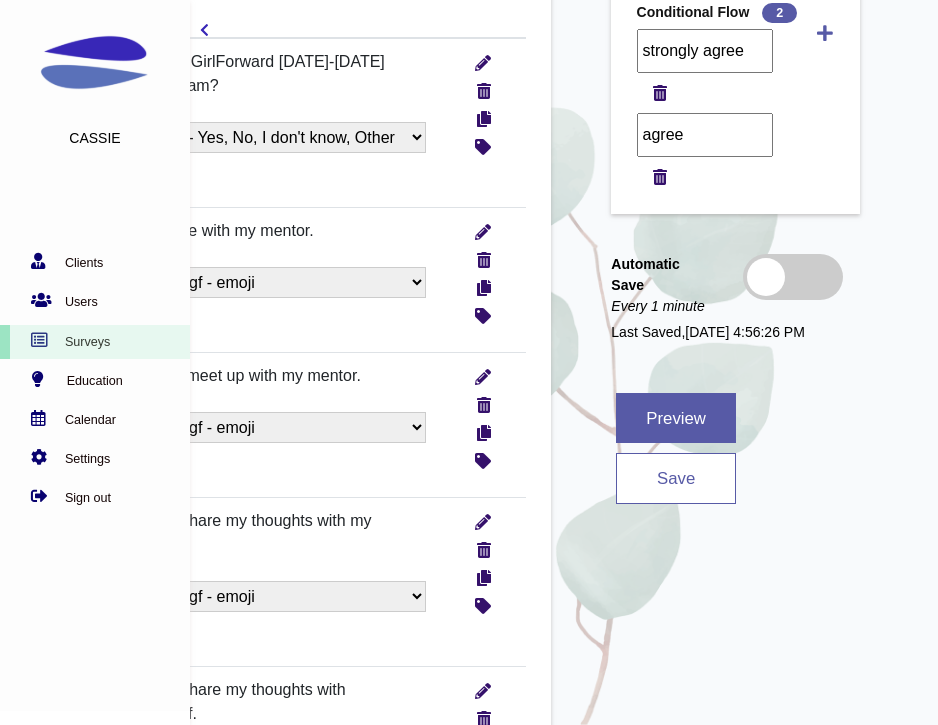 click on "save" at bounding box center [676, 478] 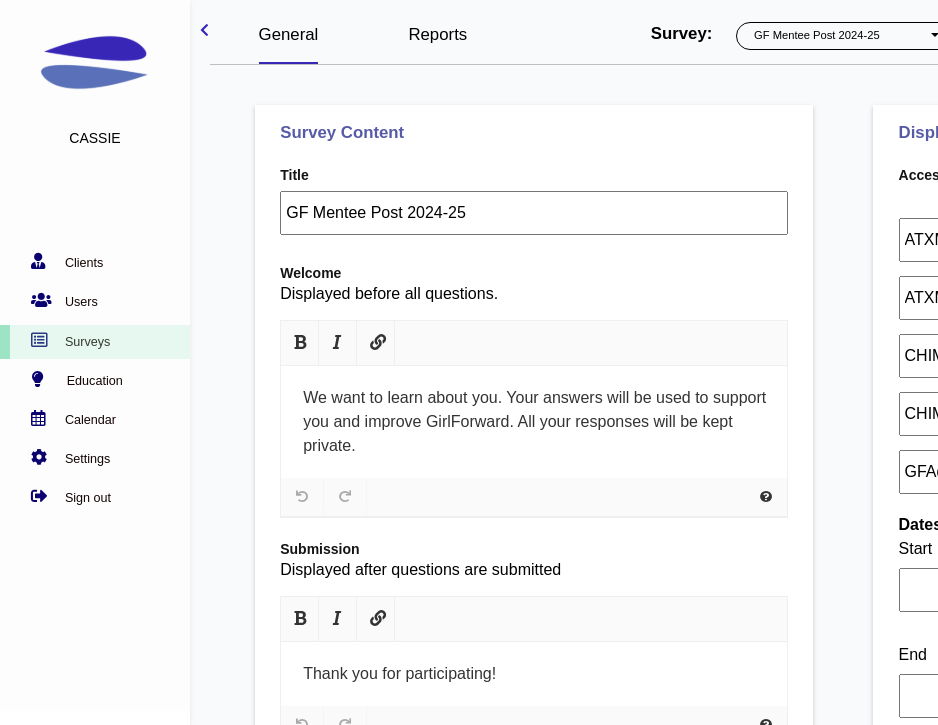 select on "1076" 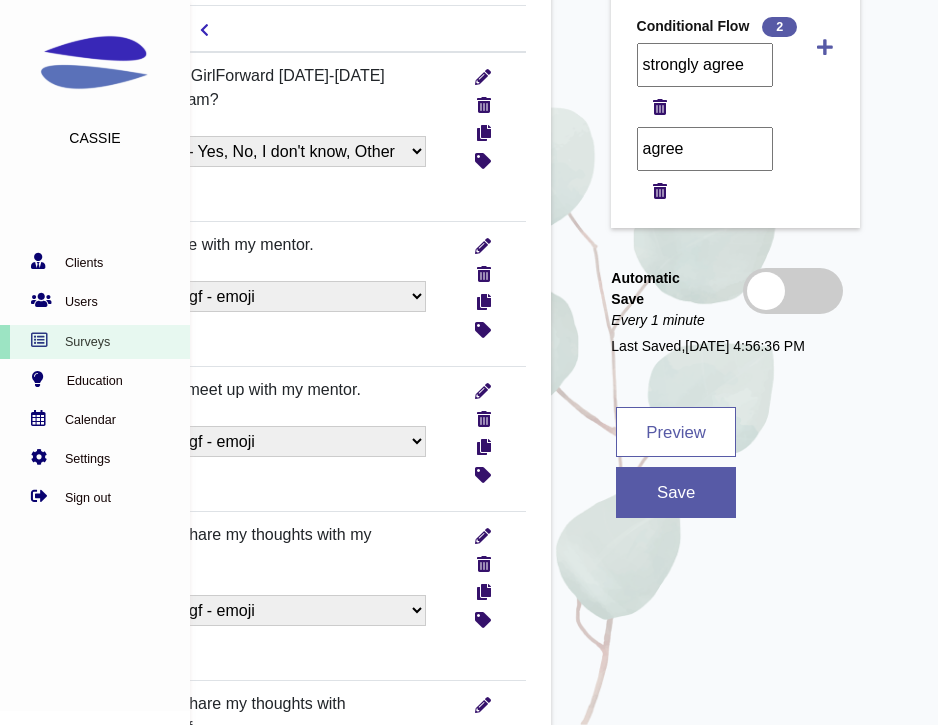 scroll, scrollTop: 946, scrollLeft: 262, axis: both 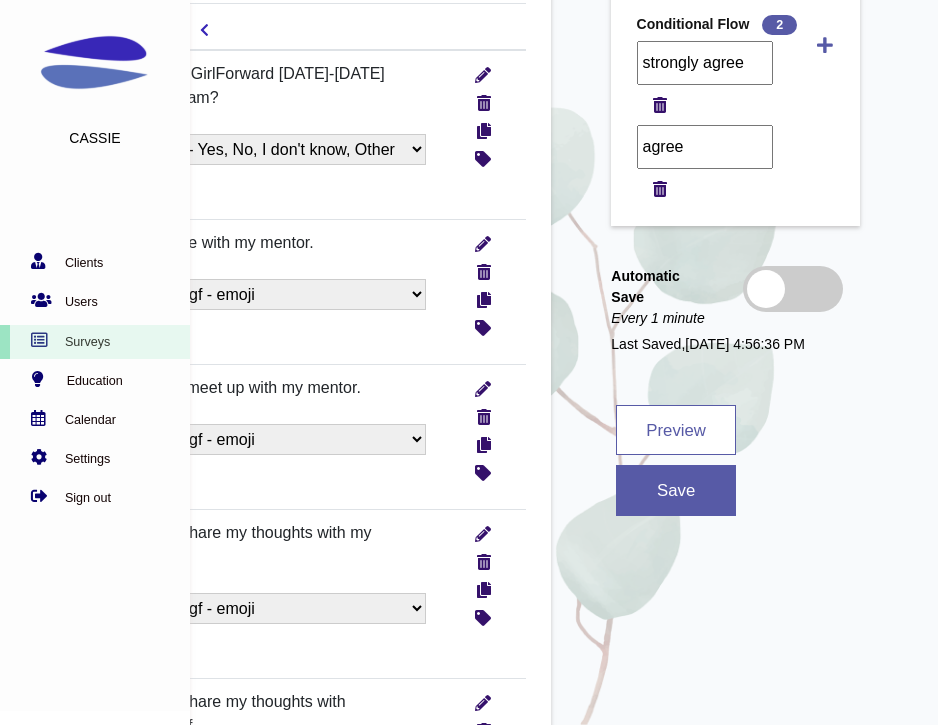 click on "Preview" at bounding box center [676, 430] 